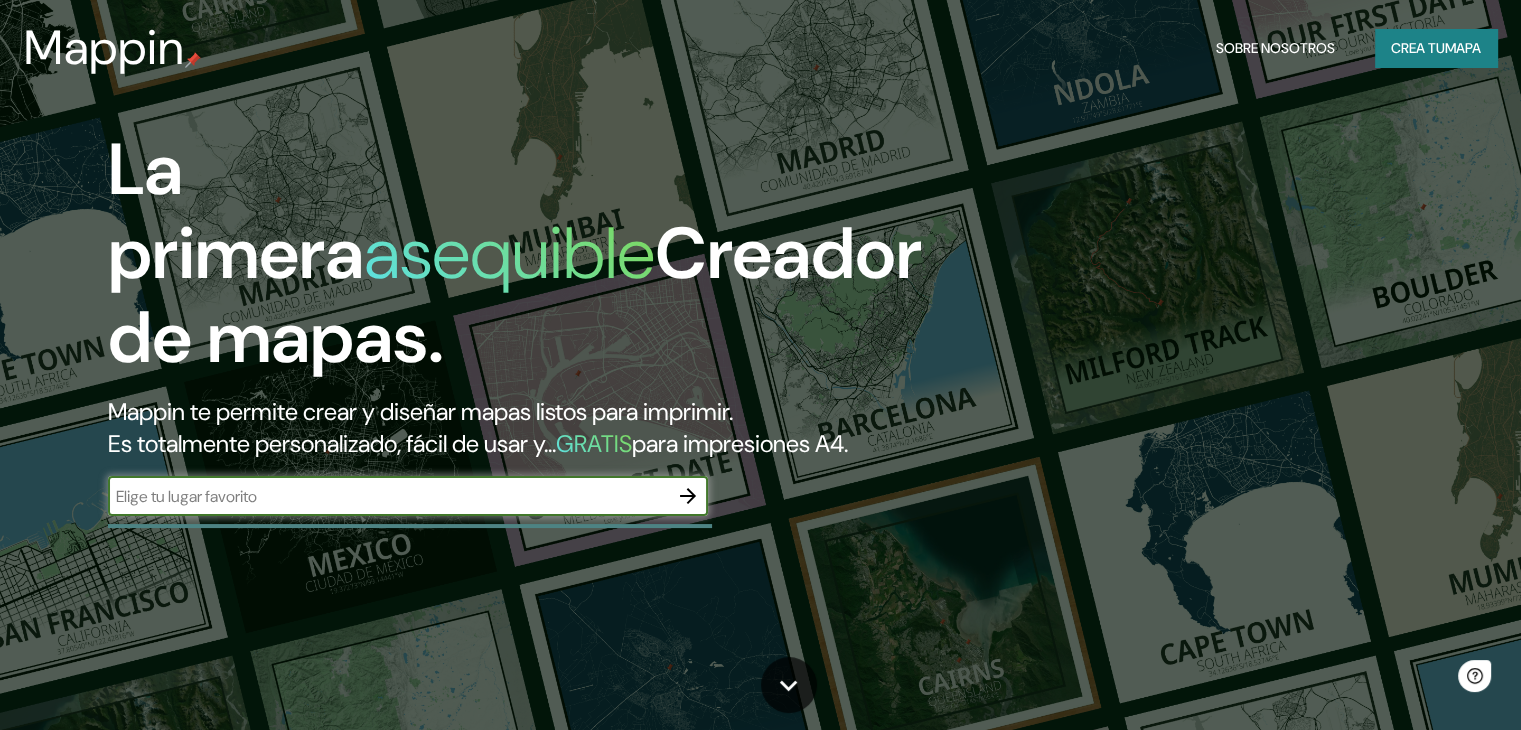 scroll, scrollTop: 0, scrollLeft: 0, axis: both 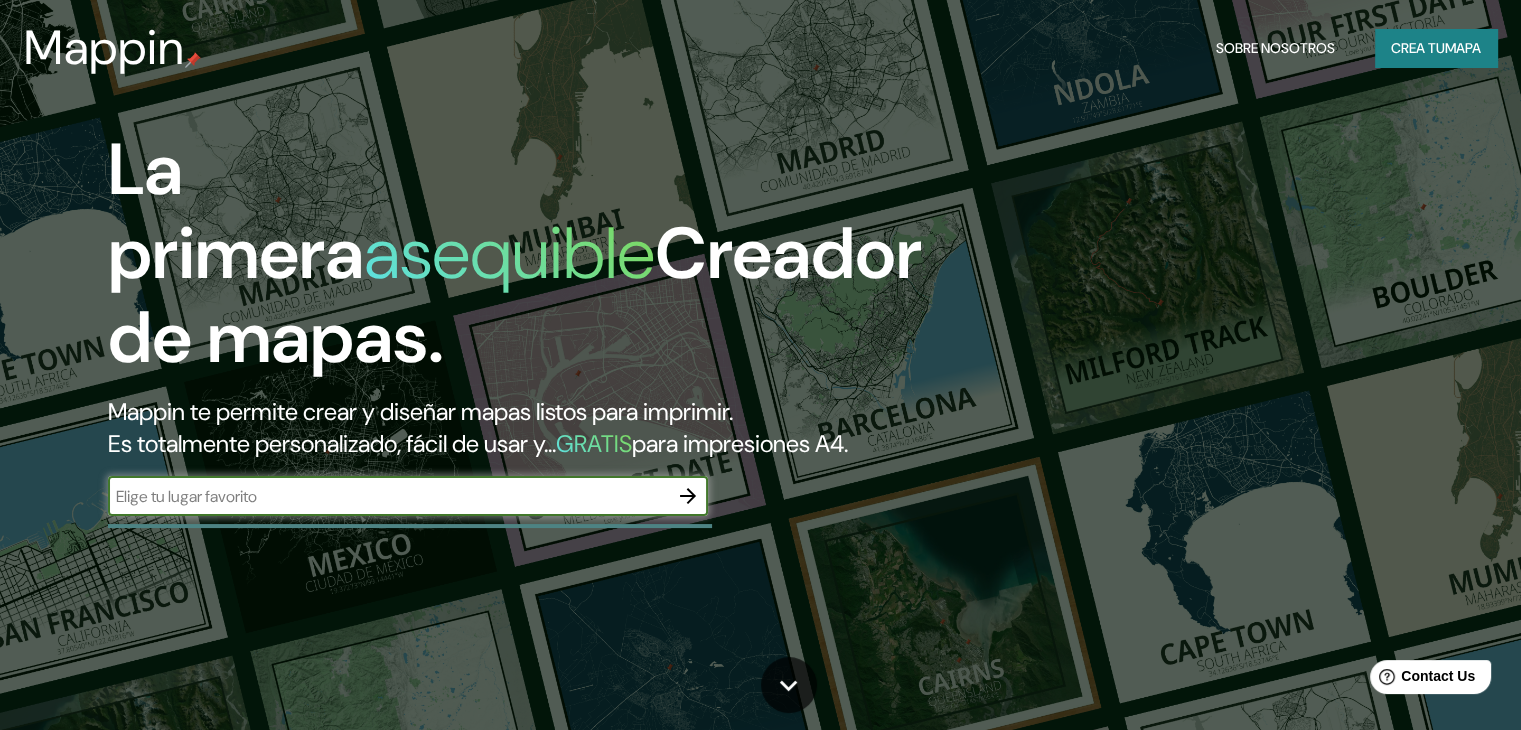 click at bounding box center (388, 496) 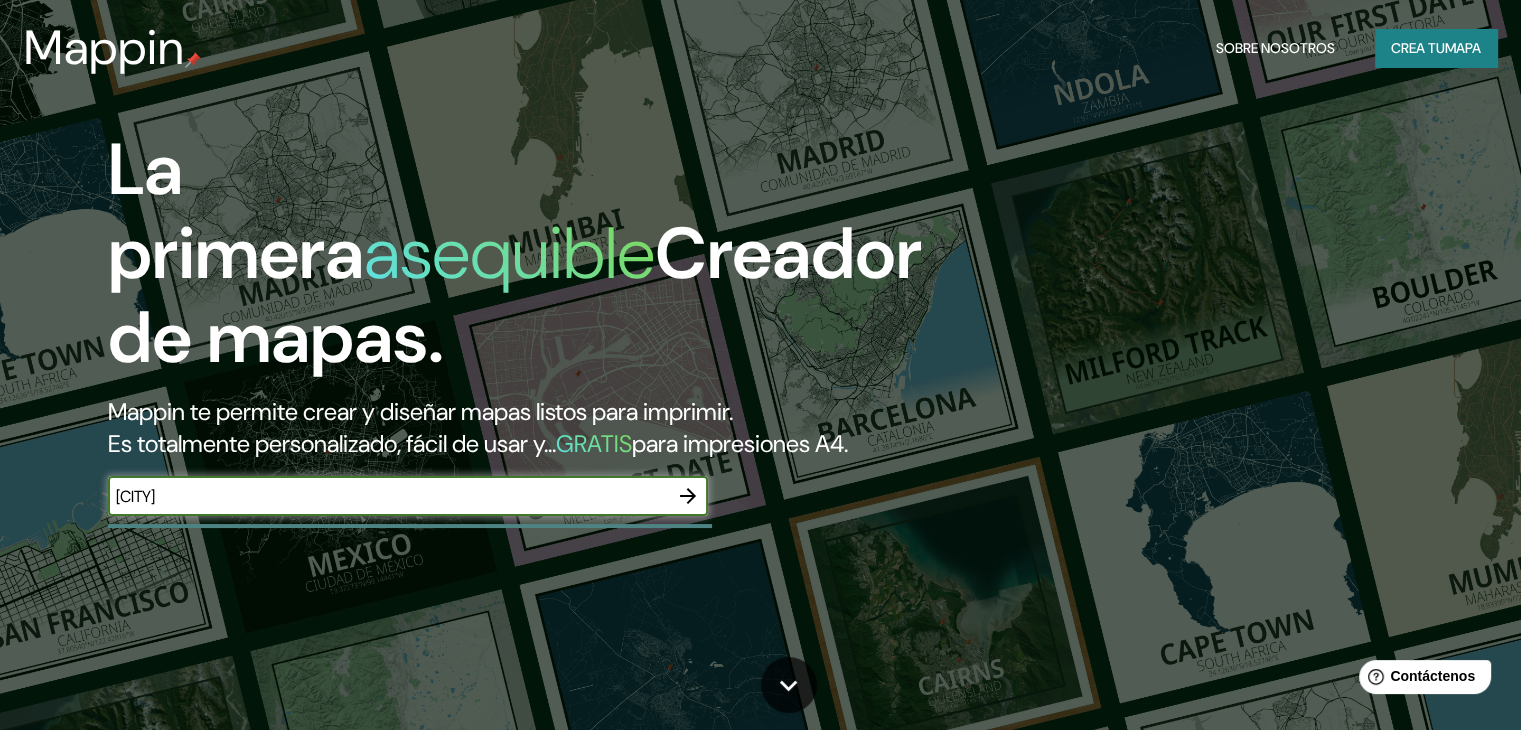 type on "[CITY]" 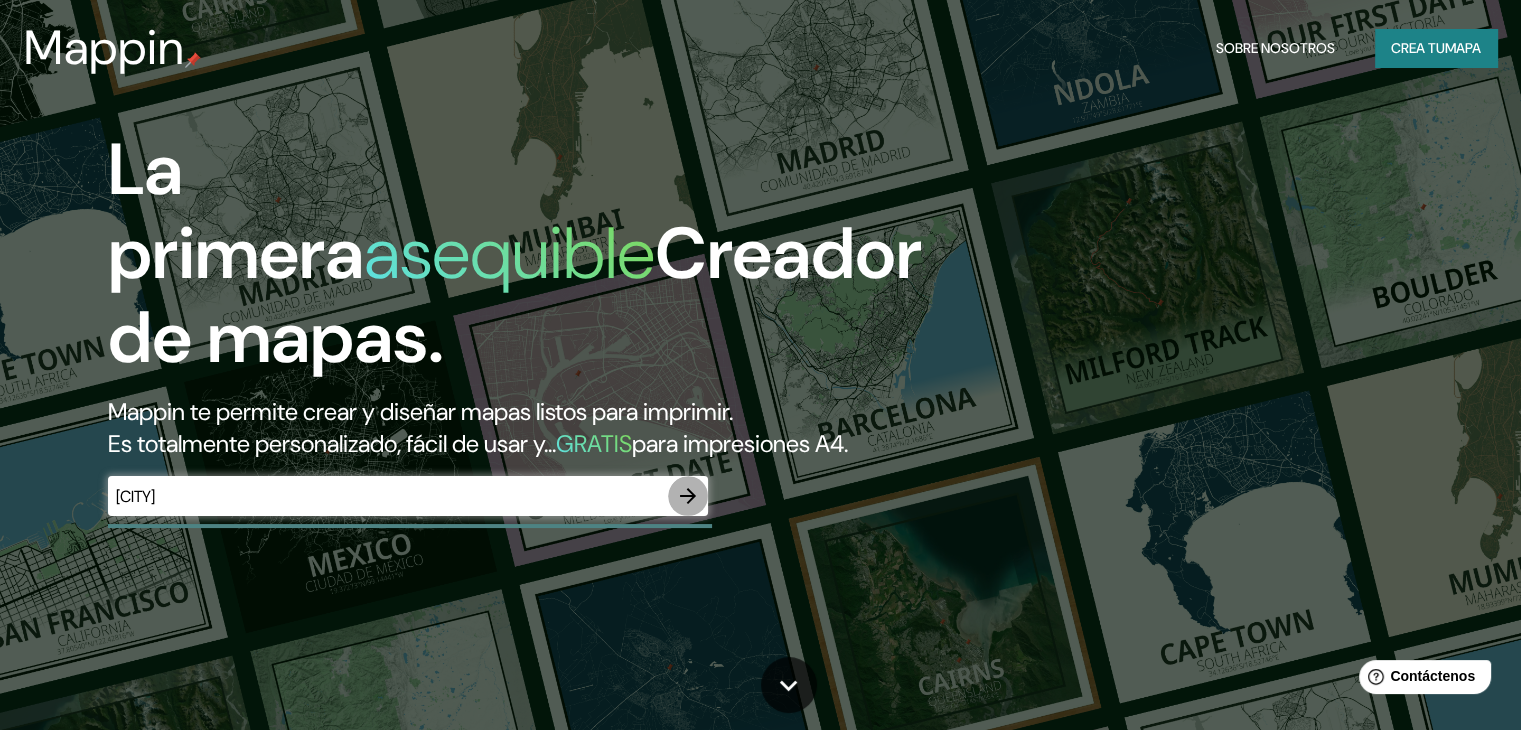 click at bounding box center (688, 496) 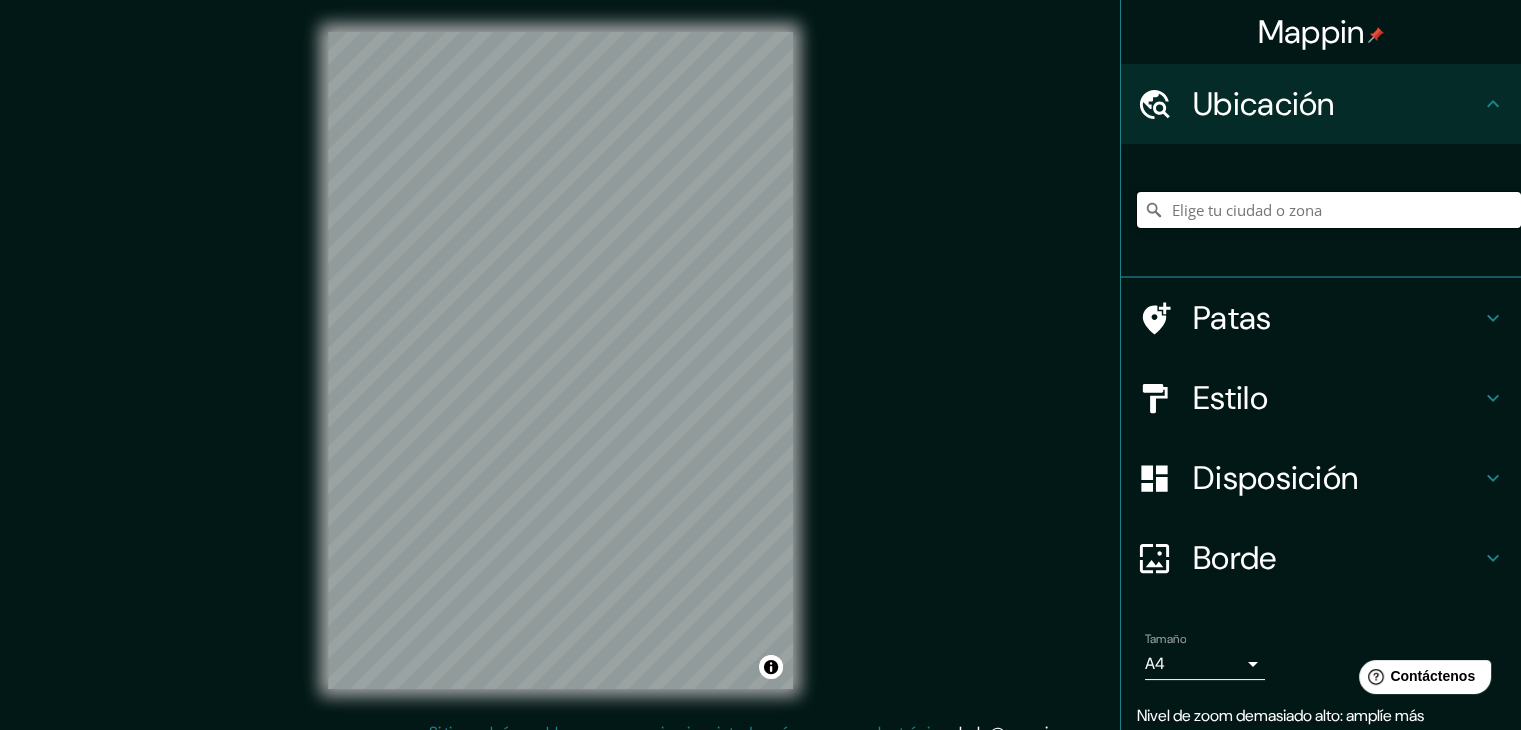 click at bounding box center (1329, 210) 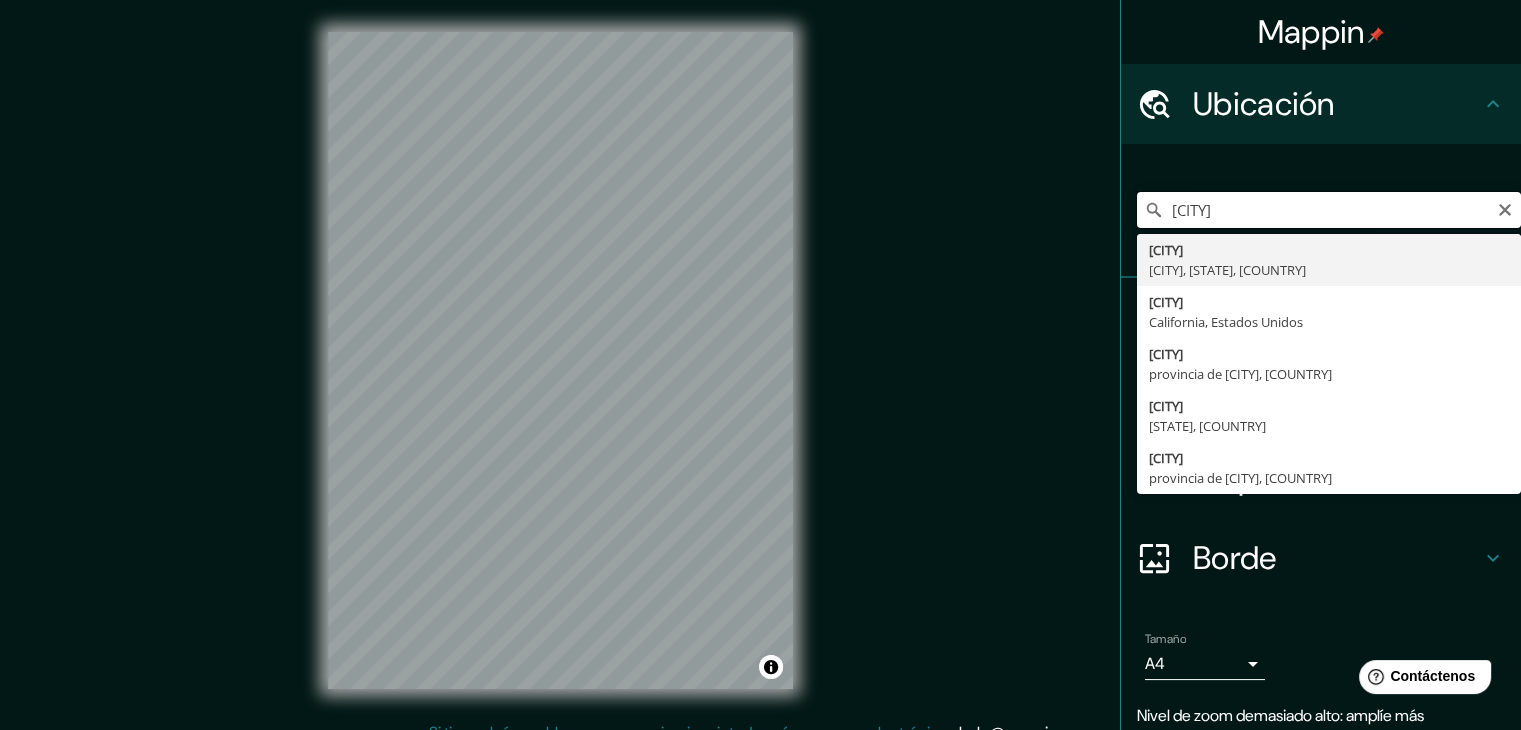 type on "[CITY]" 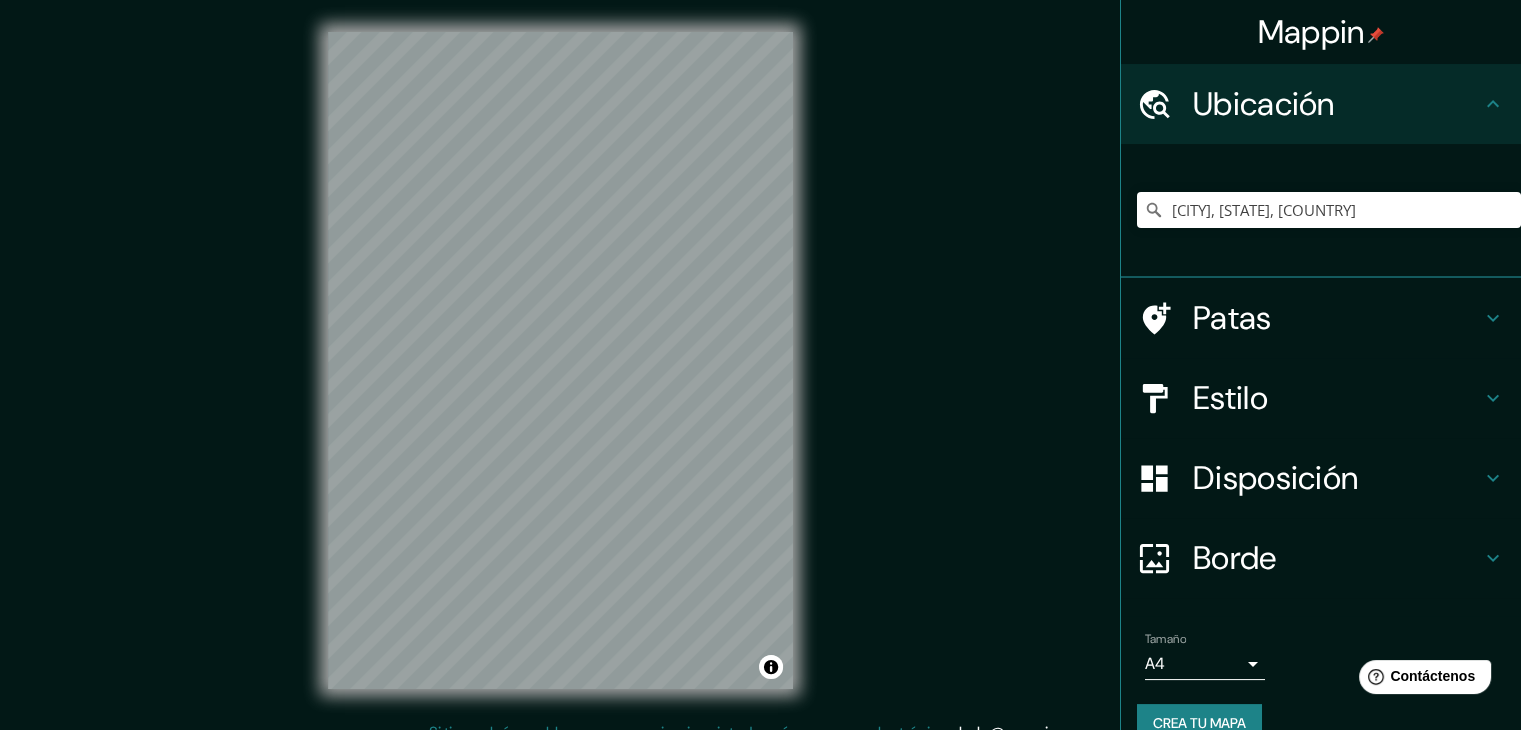 click at bounding box center (1493, 318) 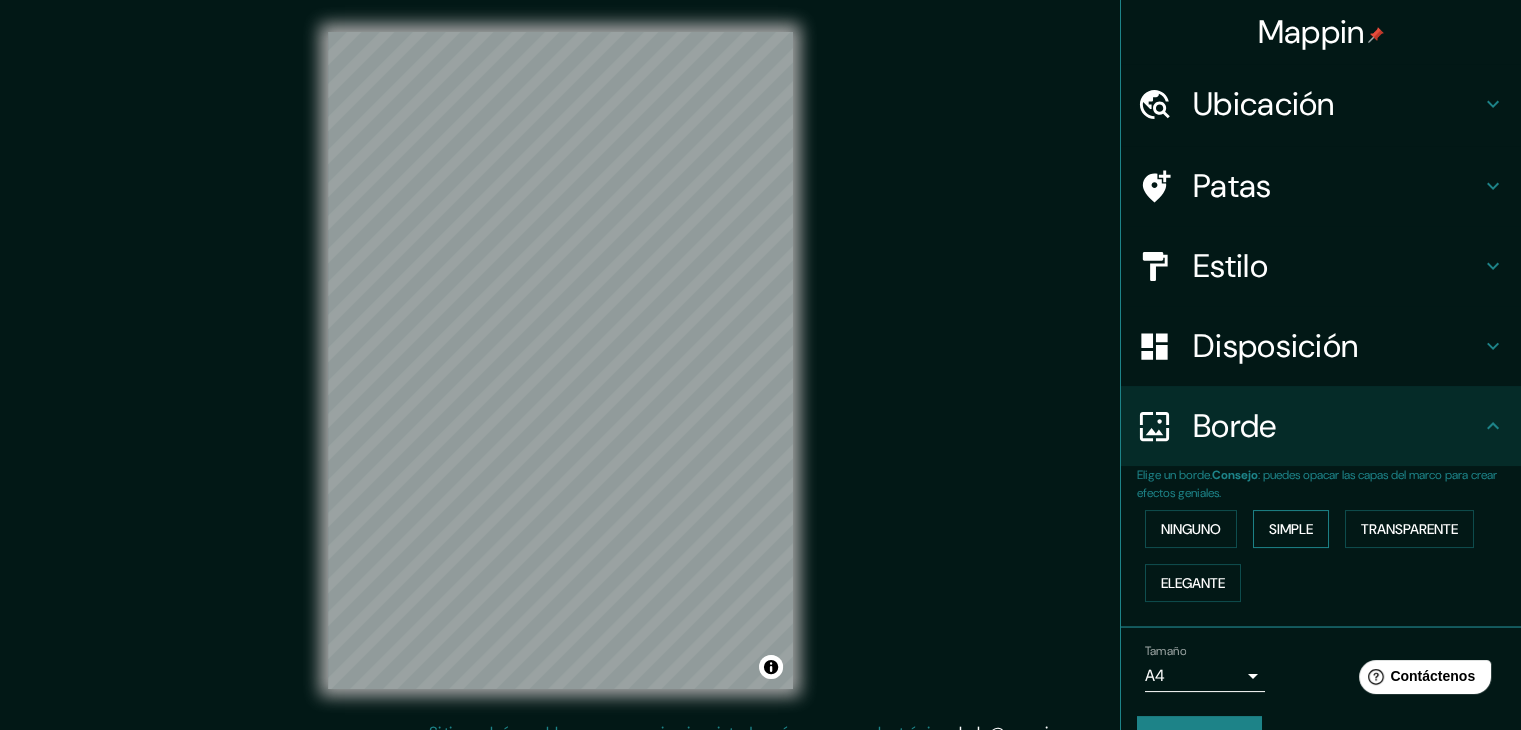 click on "Simple" at bounding box center [1191, 529] 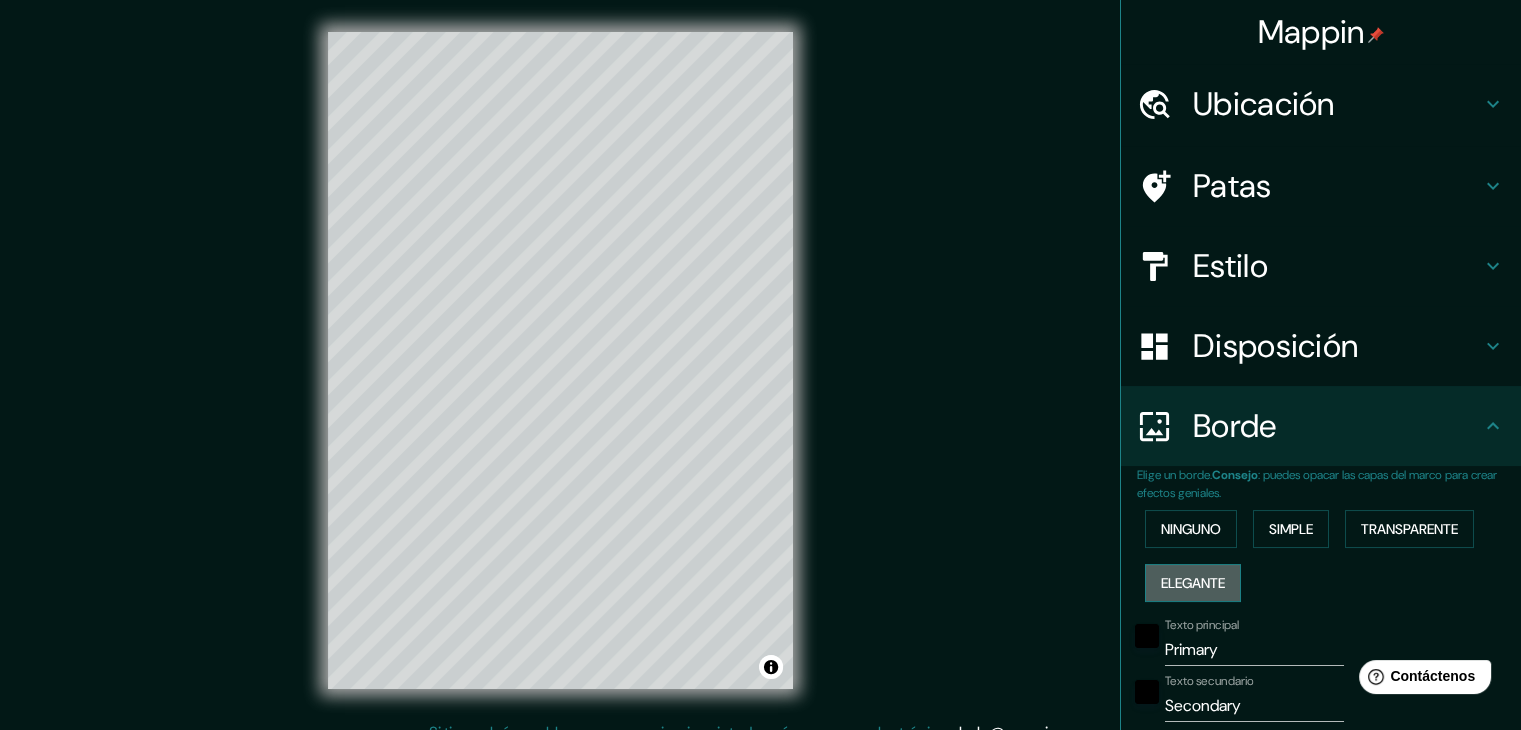 click on "Elegante" at bounding box center [1191, 529] 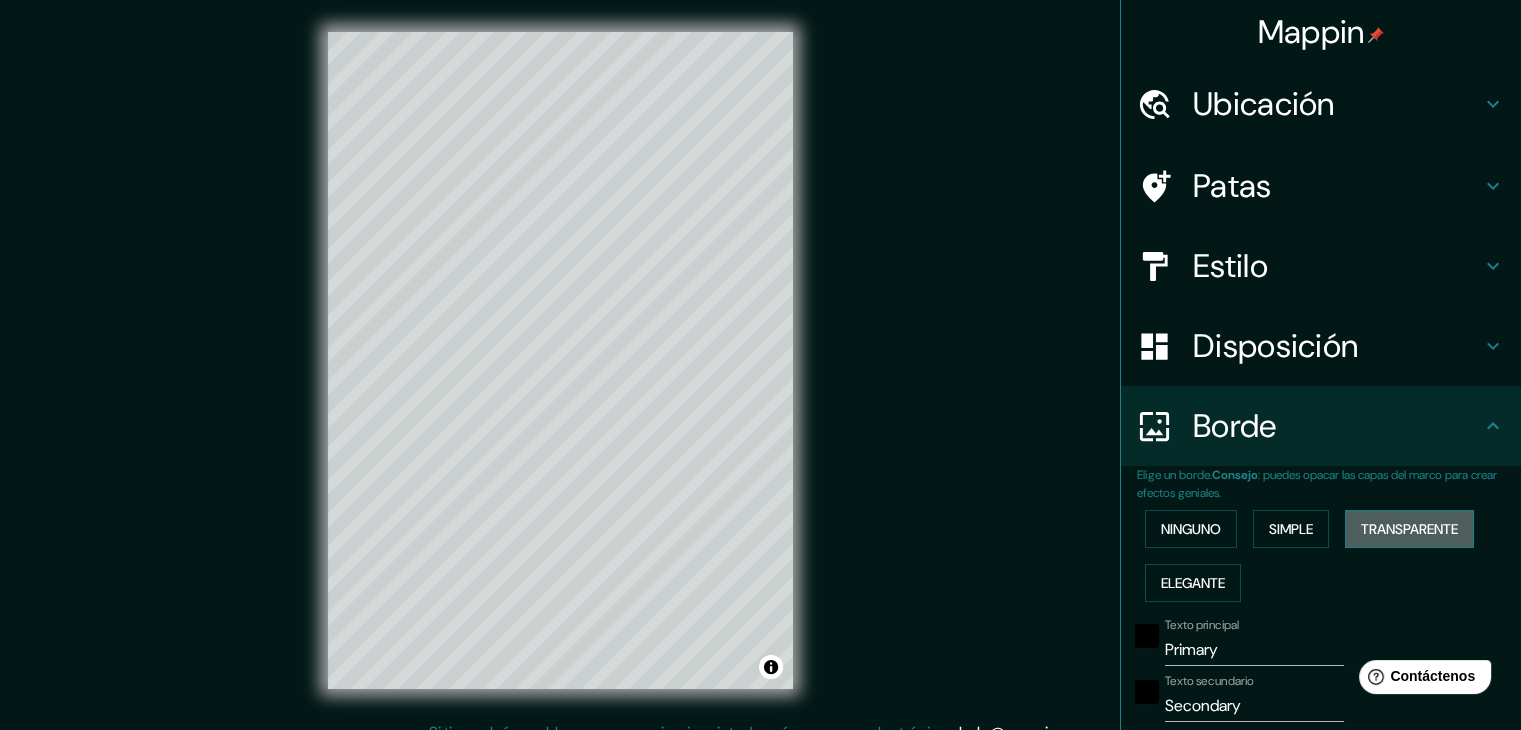 click on "Transparente" at bounding box center [1191, 529] 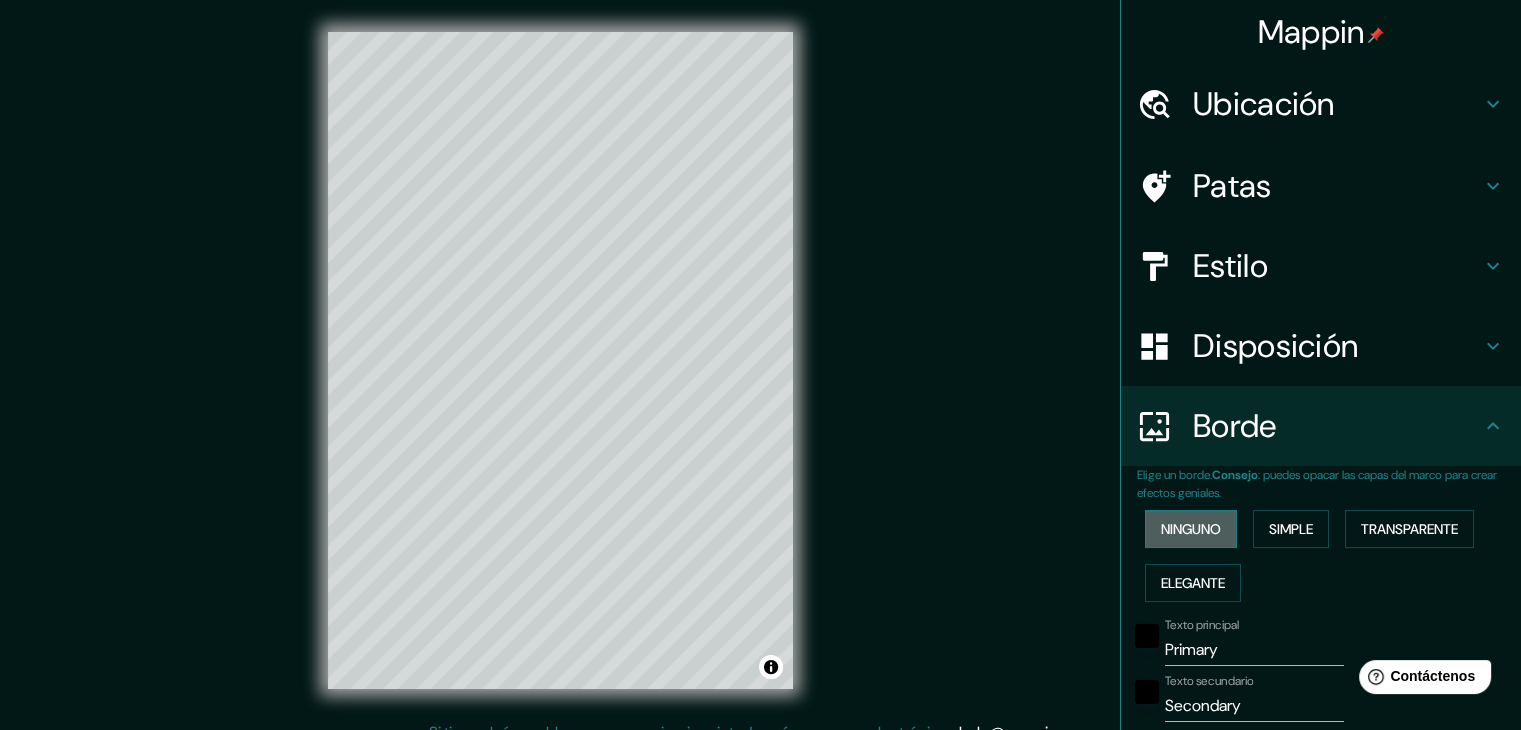 click on "Ninguno" at bounding box center [1191, 529] 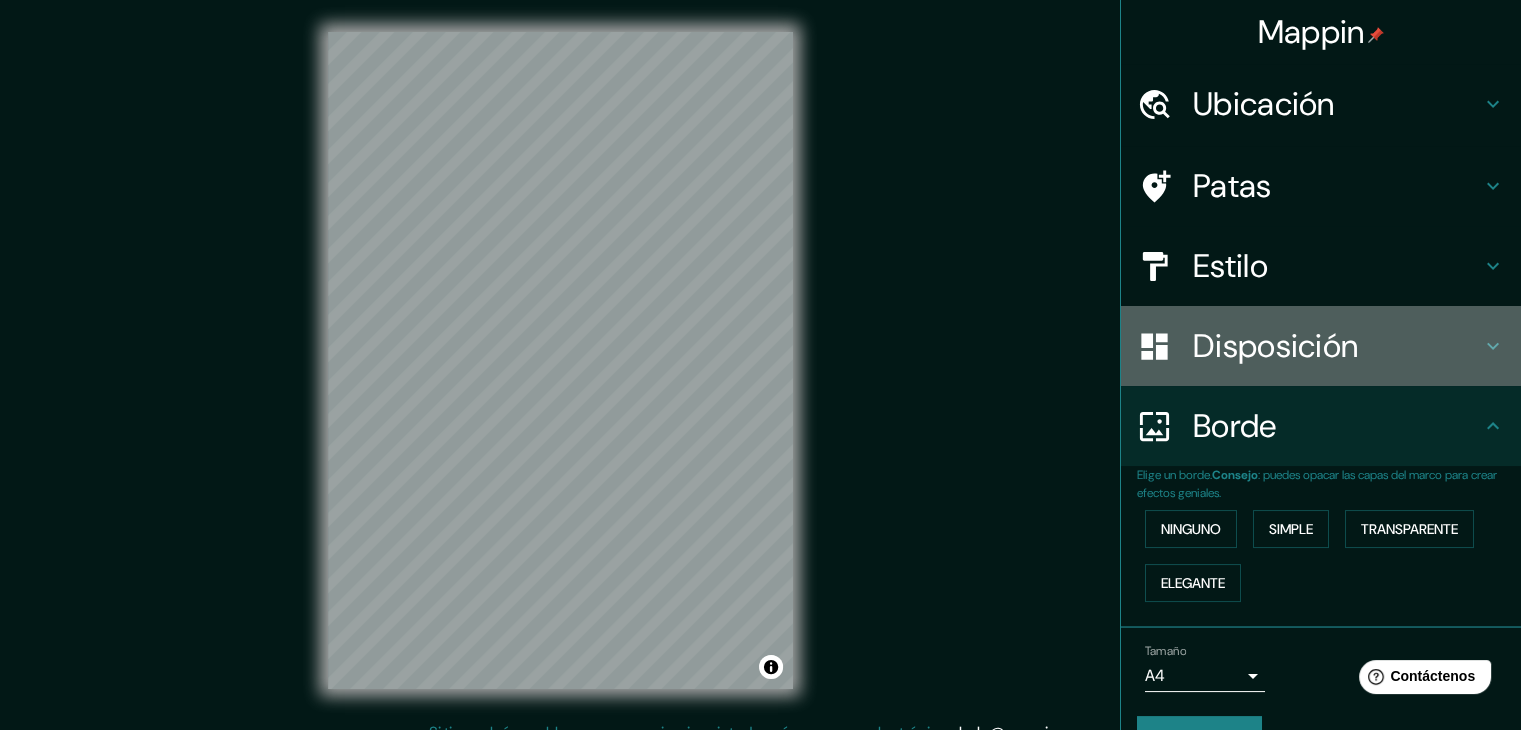 click on "Disposición" at bounding box center [1337, 104] 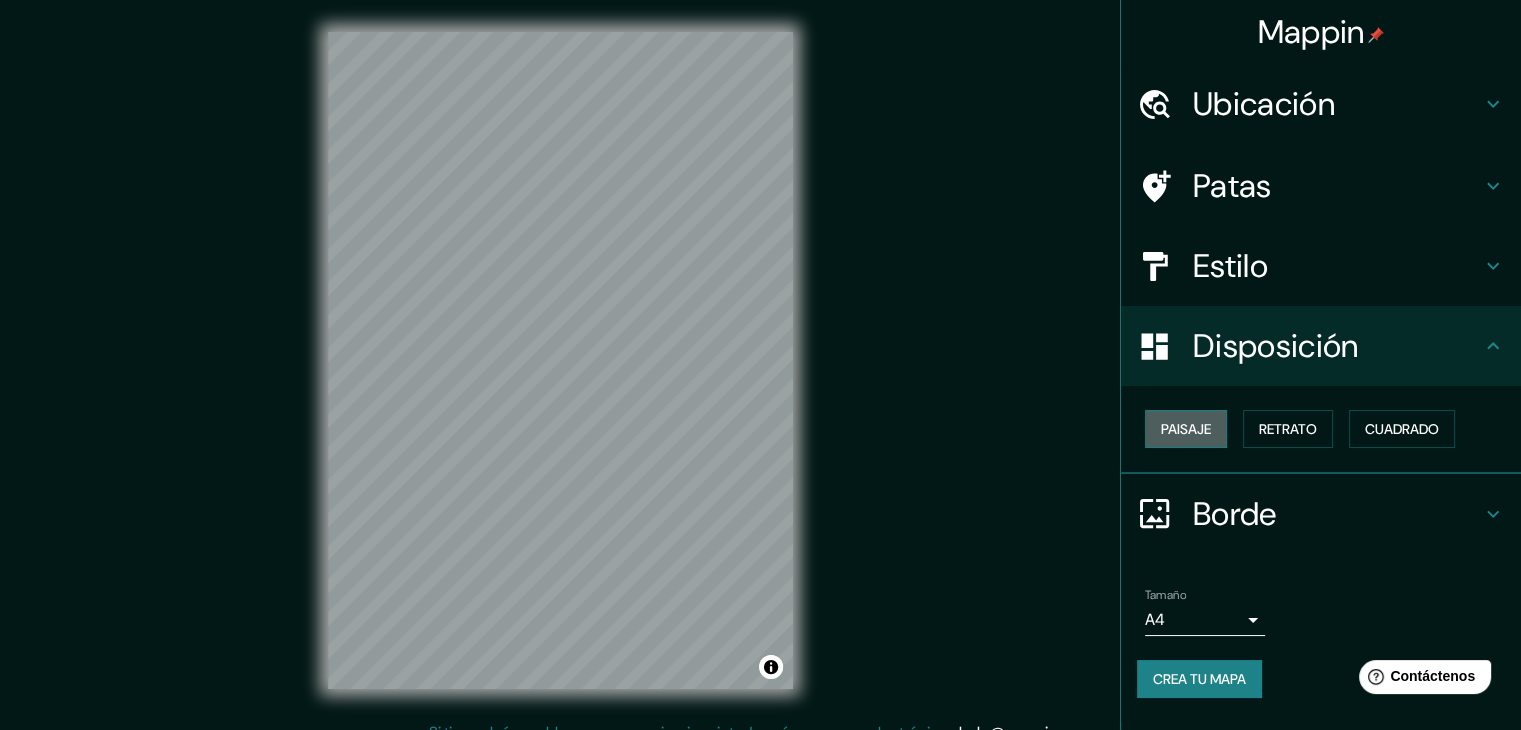 click on "Paisaje" at bounding box center (1186, 429) 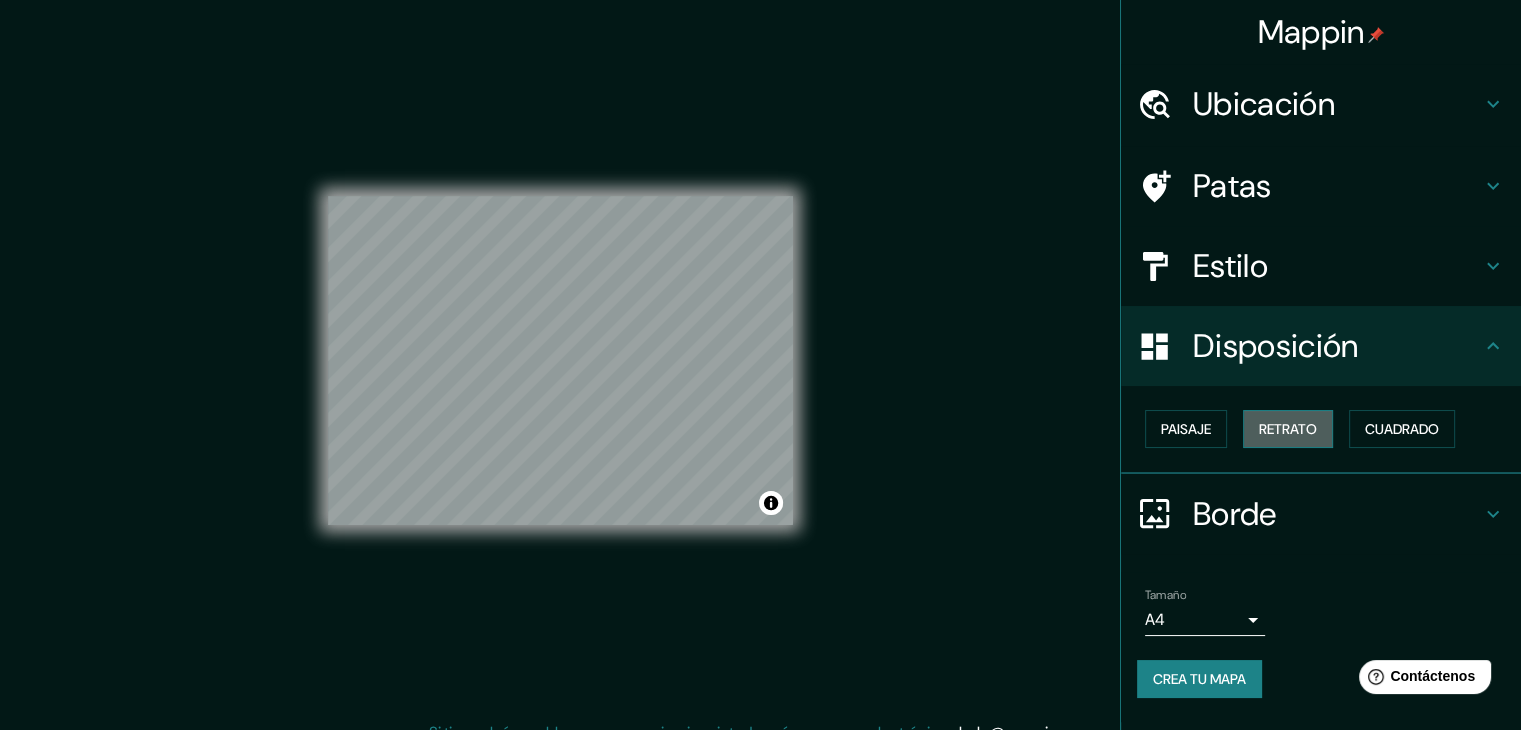 click on "Retrato" at bounding box center [1186, 429] 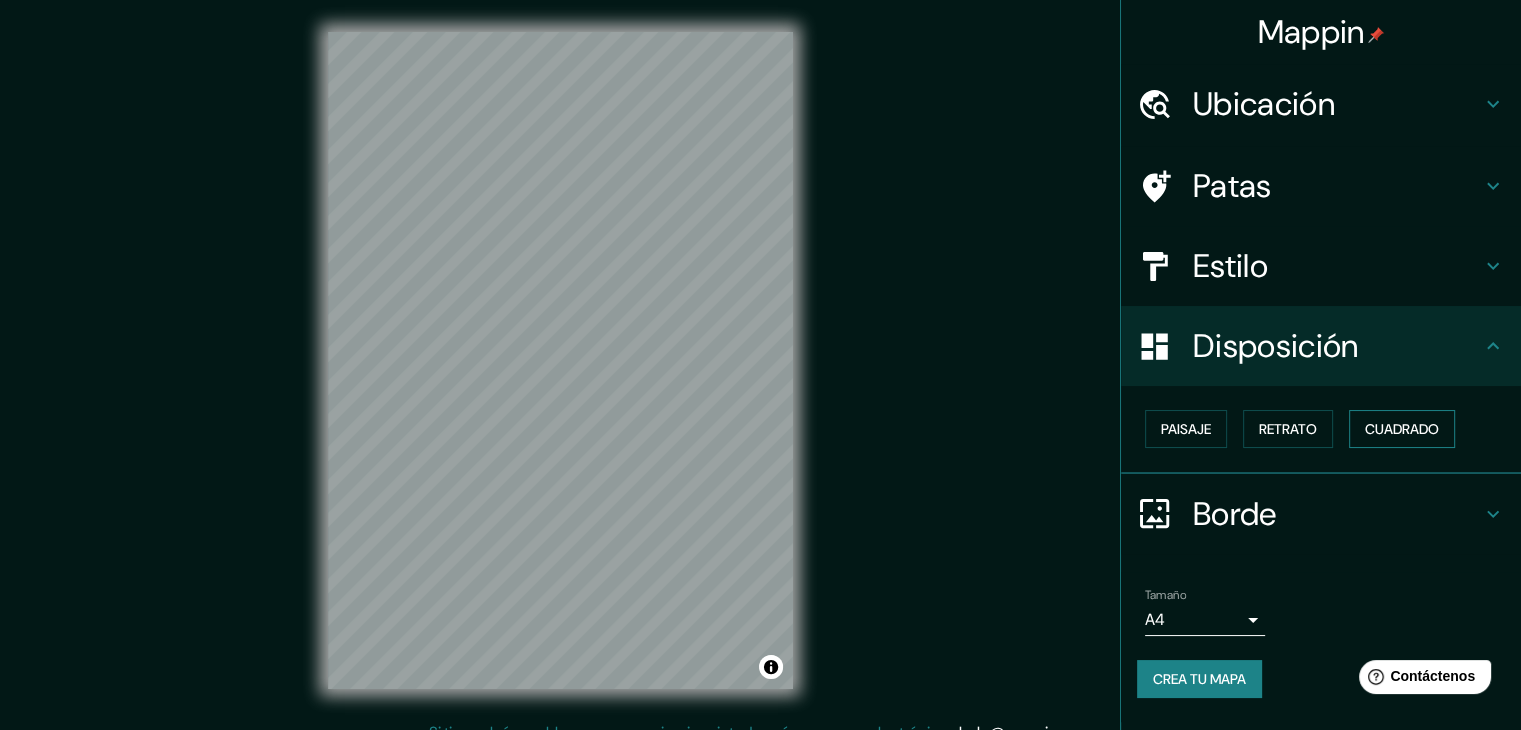 click on "Cuadrado" at bounding box center [1186, 429] 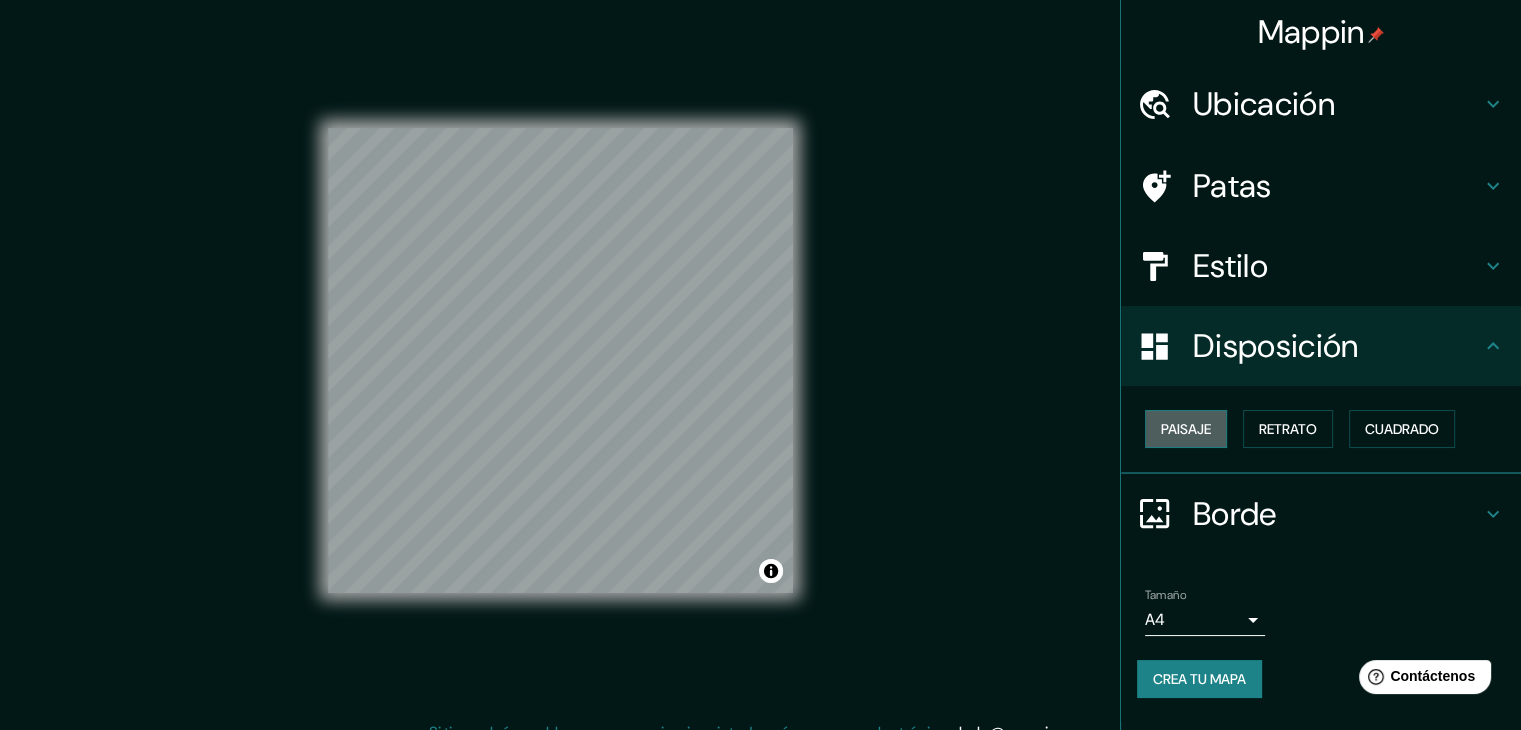 click on "Paisaje" at bounding box center (1186, 429) 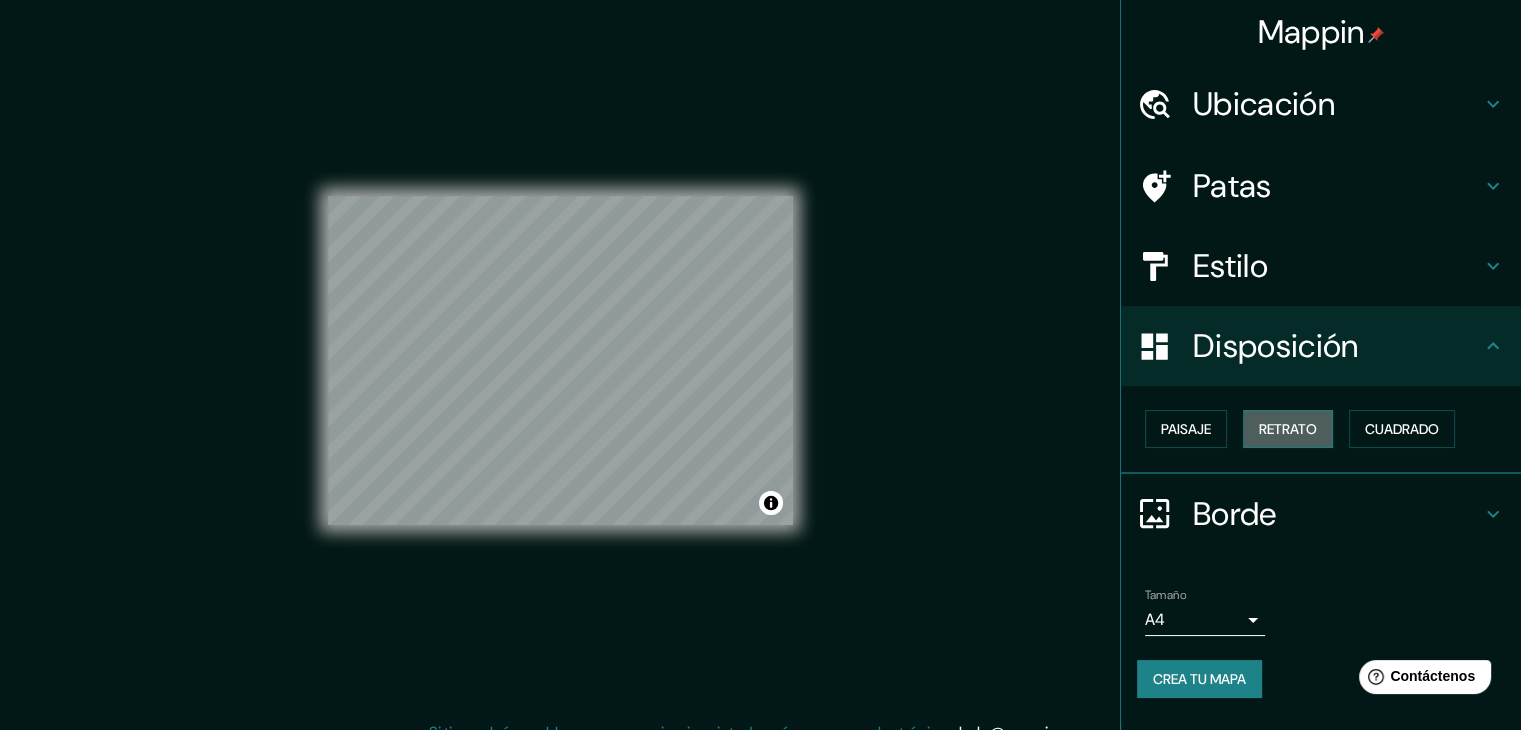 click on "Retrato" at bounding box center (1186, 429) 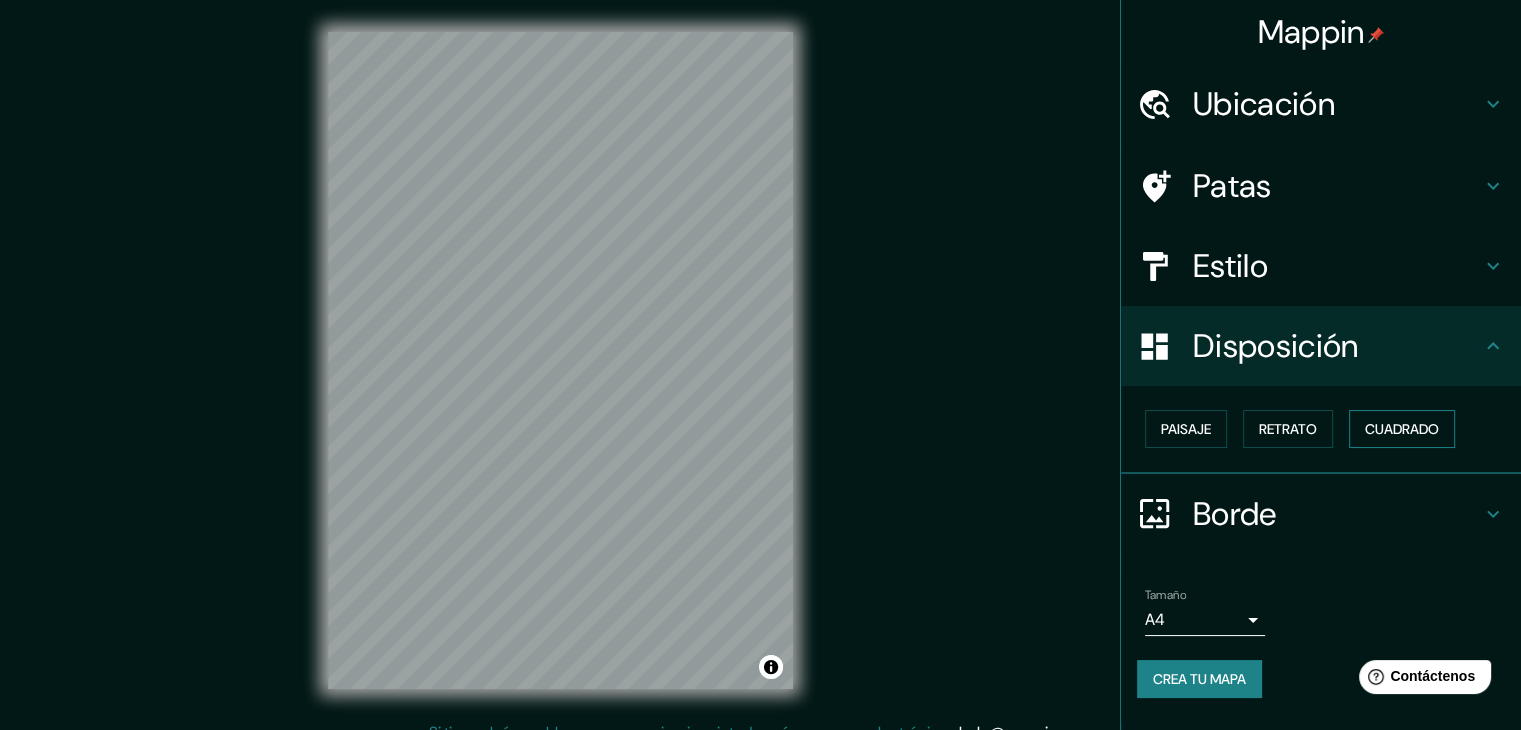 click on "Cuadrado" at bounding box center (1186, 429) 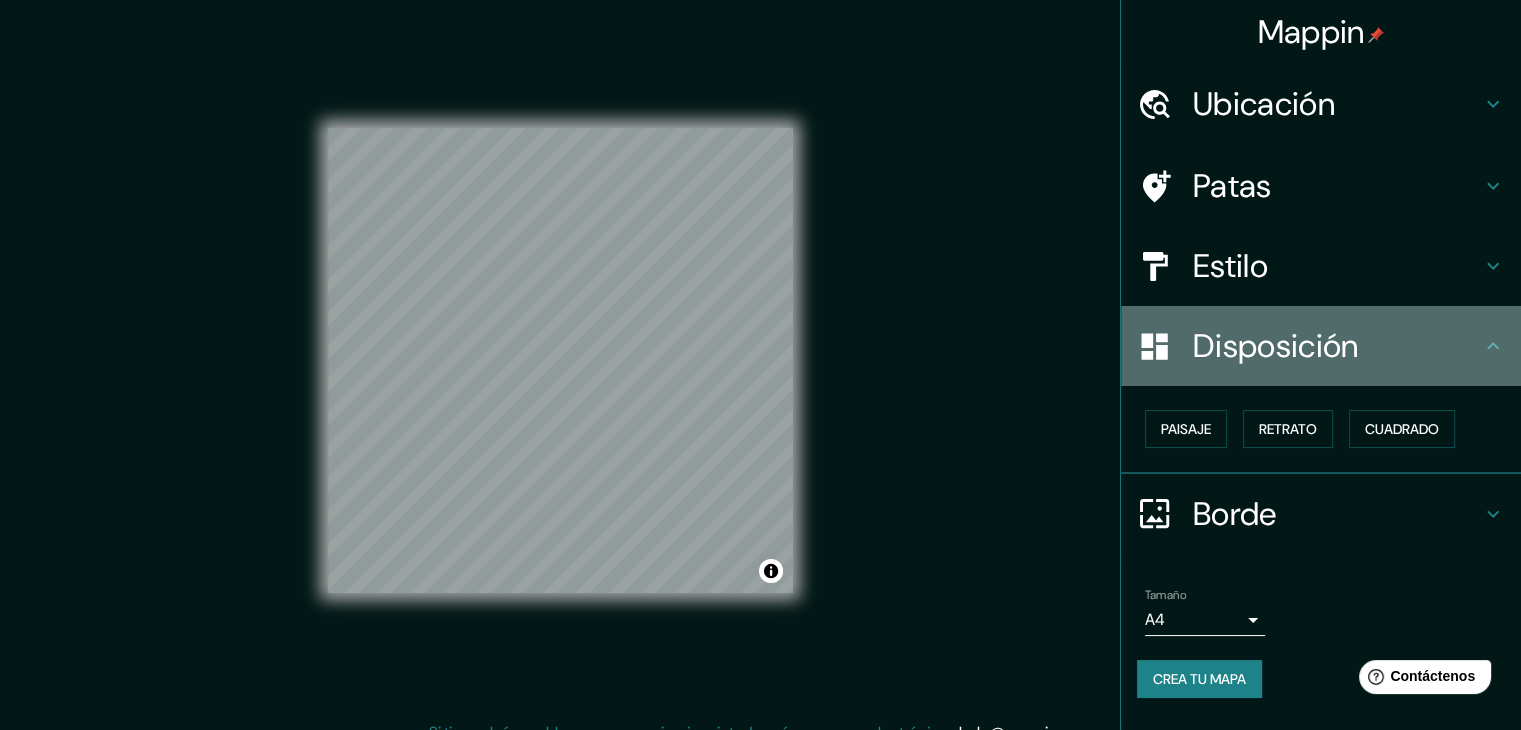 click at bounding box center (1493, 346) 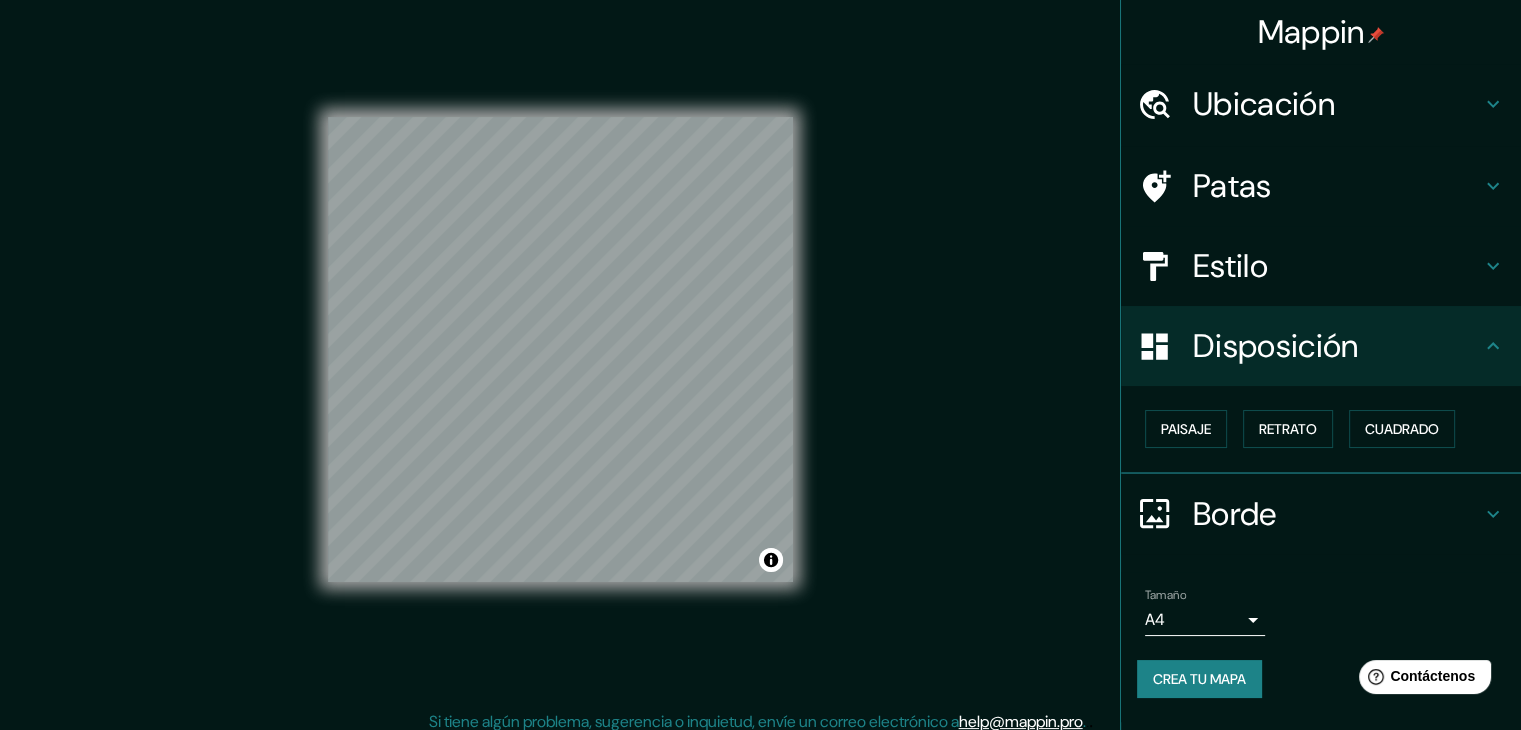 scroll, scrollTop: 23, scrollLeft: 0, axis: vertical 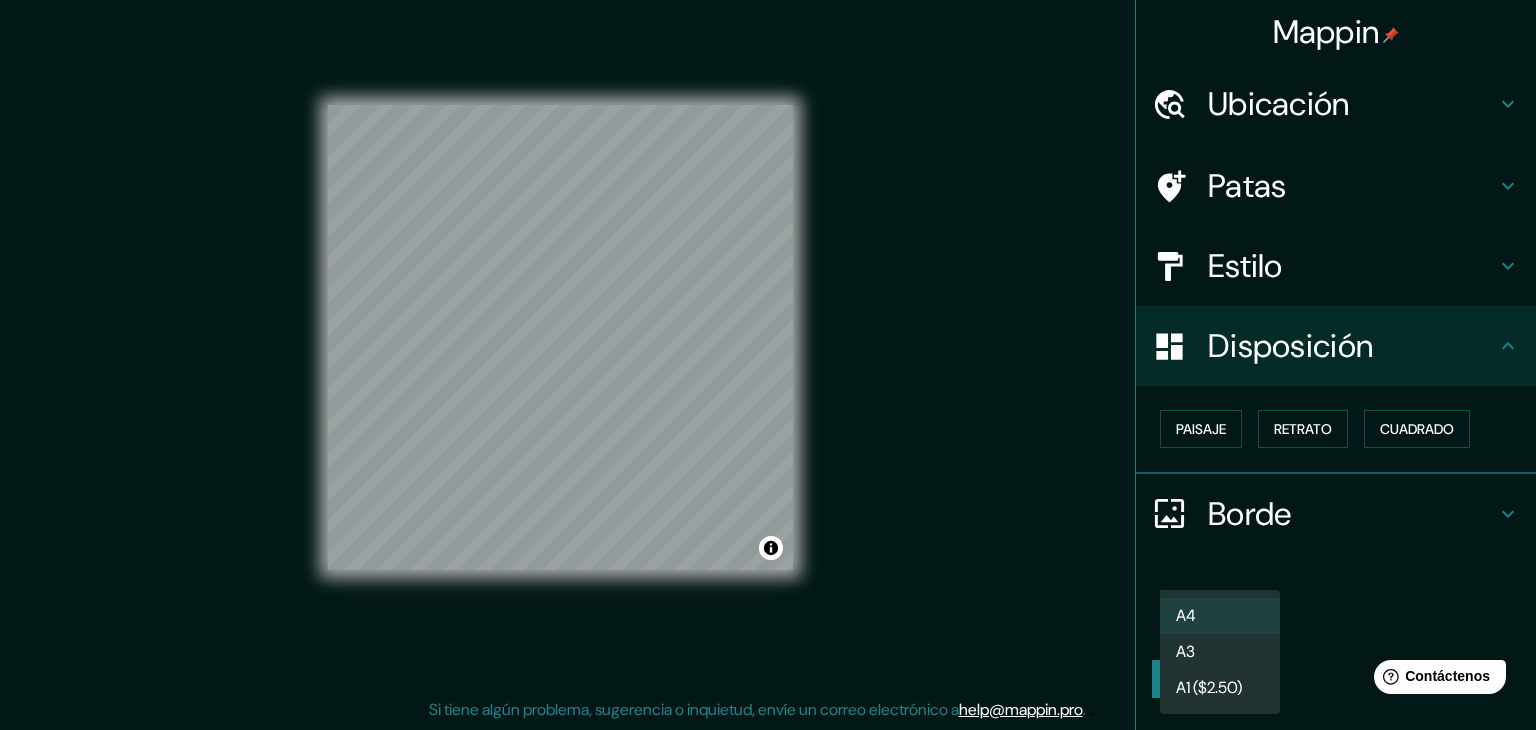 click on "Mappin Ubicación [CITY], [STATE], [COUNTRY] Patas Estilo Disposición Paisaje Retrato Cuadrado Borde Elige un borde.  Consejo  : puedes opacar las capas del marco para crear efectos geniales. Ninguno Simple Transparente Elegante Tamaño A4 single Crea tu mapa © Mapbox   © OpenStreetMap   Improve this map Si tiene algún problema, sugerencia o inquietud, envíe un correo electrónico a  help@mappin.pro  .   . . Texto original Valora esta traducción Tu opinión servirá para ayudar a mejorar el Traductor de Google A4 A3 A1 ($2.50)" at bounding box center [768, 342] 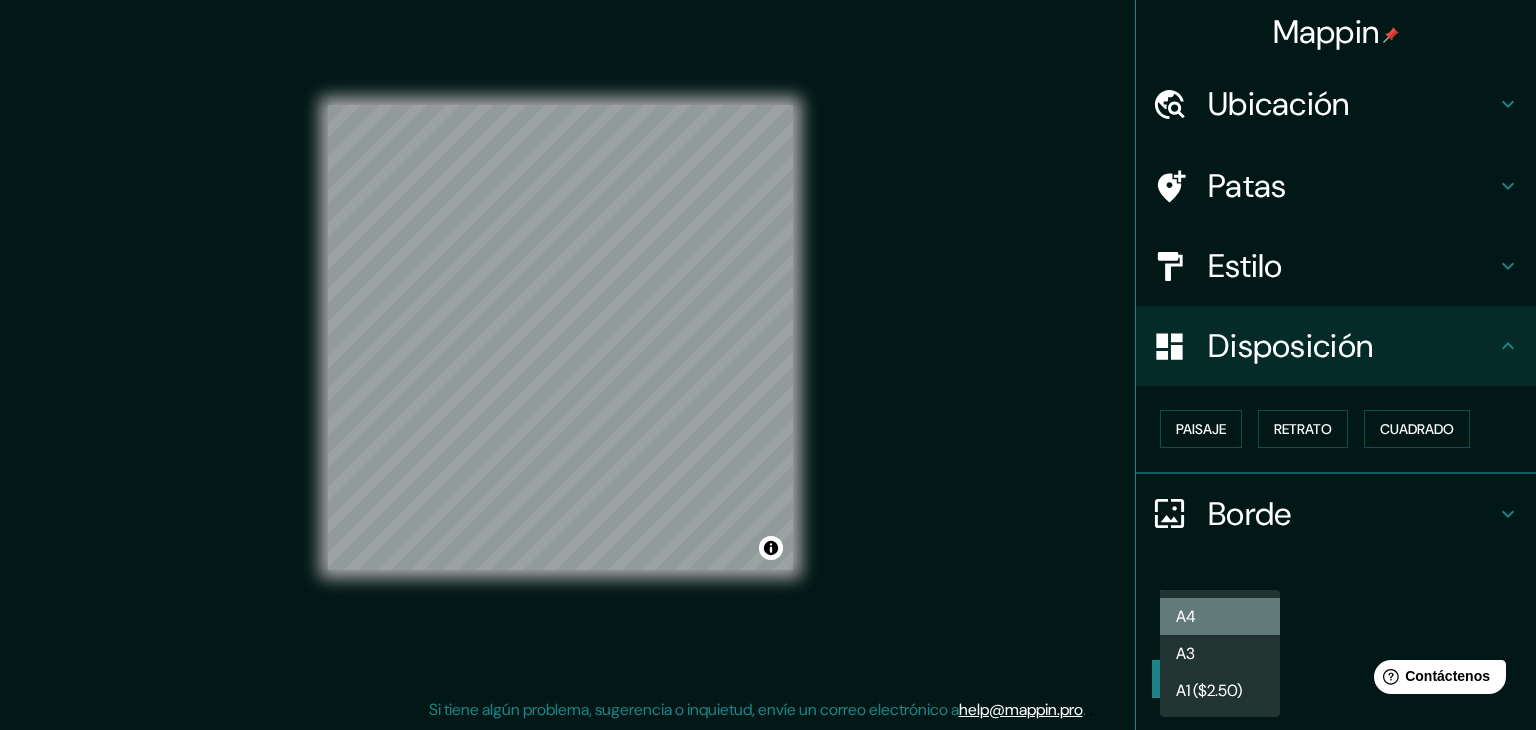 click on "A4" at bounding box center (1220, 616) 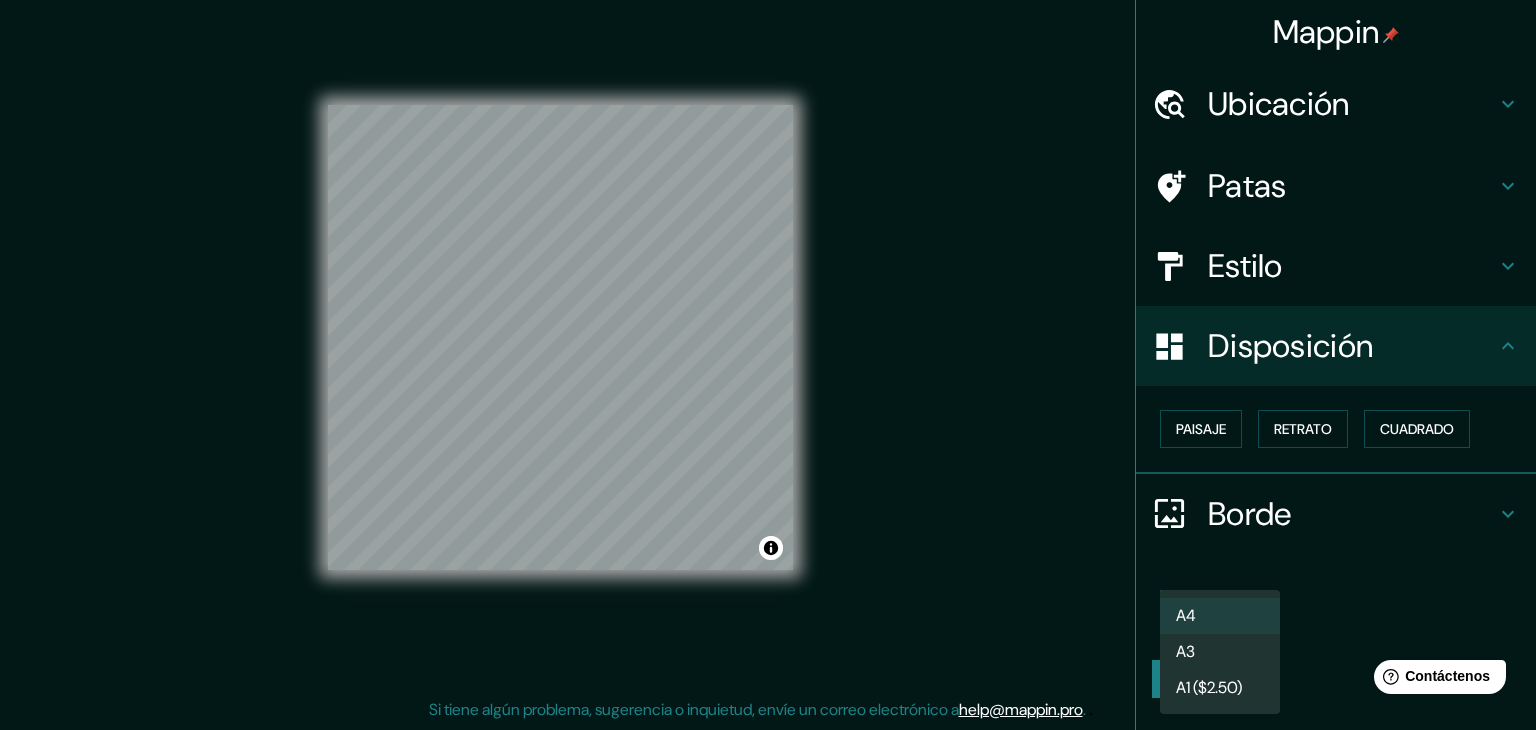 click on "Mappin Ubicación [CITY], [STATE], [COUNTRY] Patas Estilo Disposición Paisaje Retrato Cuadrado Borde Elige un borde.  Consejo  : puedes opacar las capas del marco para crear efectos geniales. Ninguno Simple Transparente Elegante Tamaño A4 single Crea tu mapa © Mapbox   © OpenStreetMap   Improve this map Si tiene algún problema, sugerencia o inquietud, envíe un correo electrónico a  help@mappin.pro  .   . . Texto original Valora esta traducción Tu opinión servirá para ayudar a mejorar el Traductor de Google A4 A3 A1 ($2.50)" at bounding box center [768, 342] 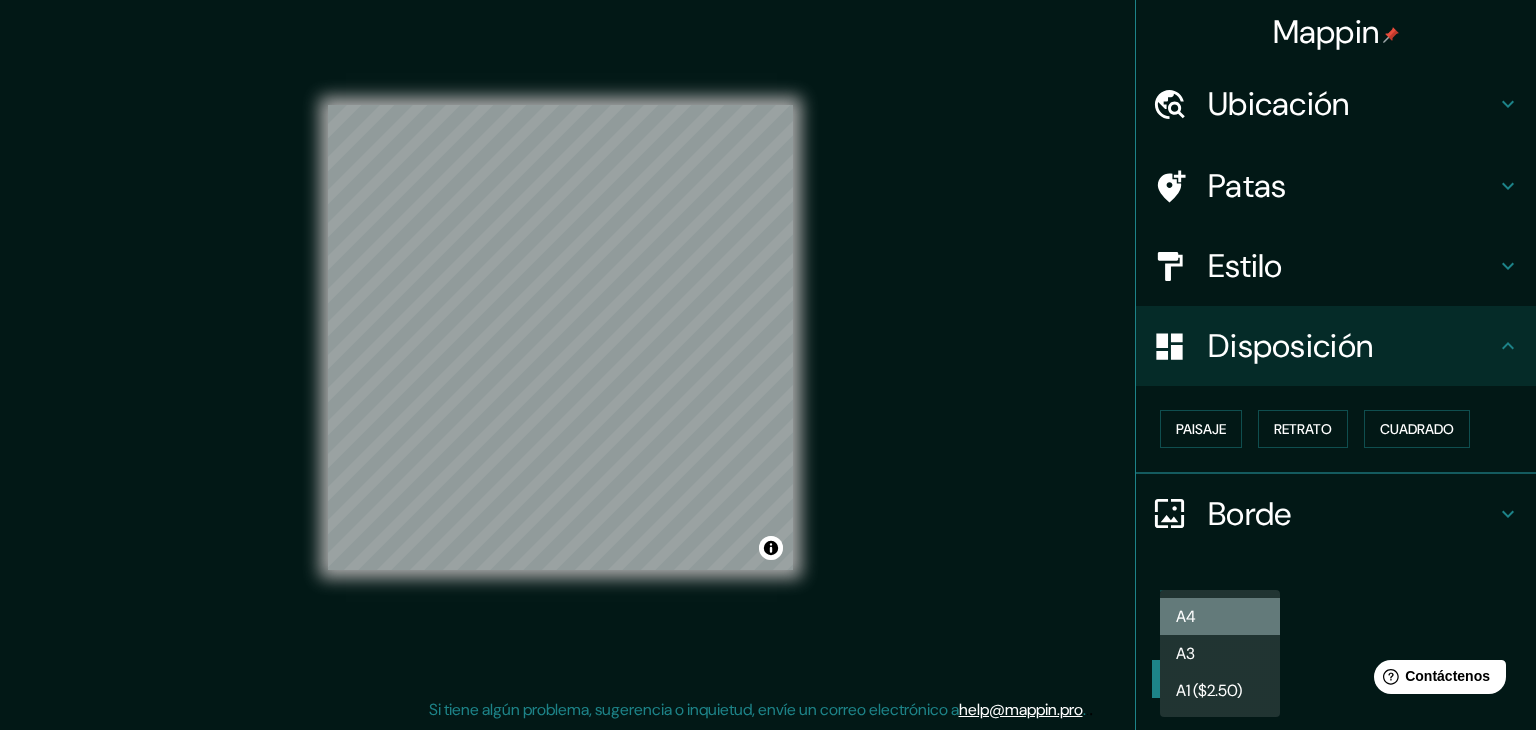 click on "A4" at bounding box center (1220, 616) 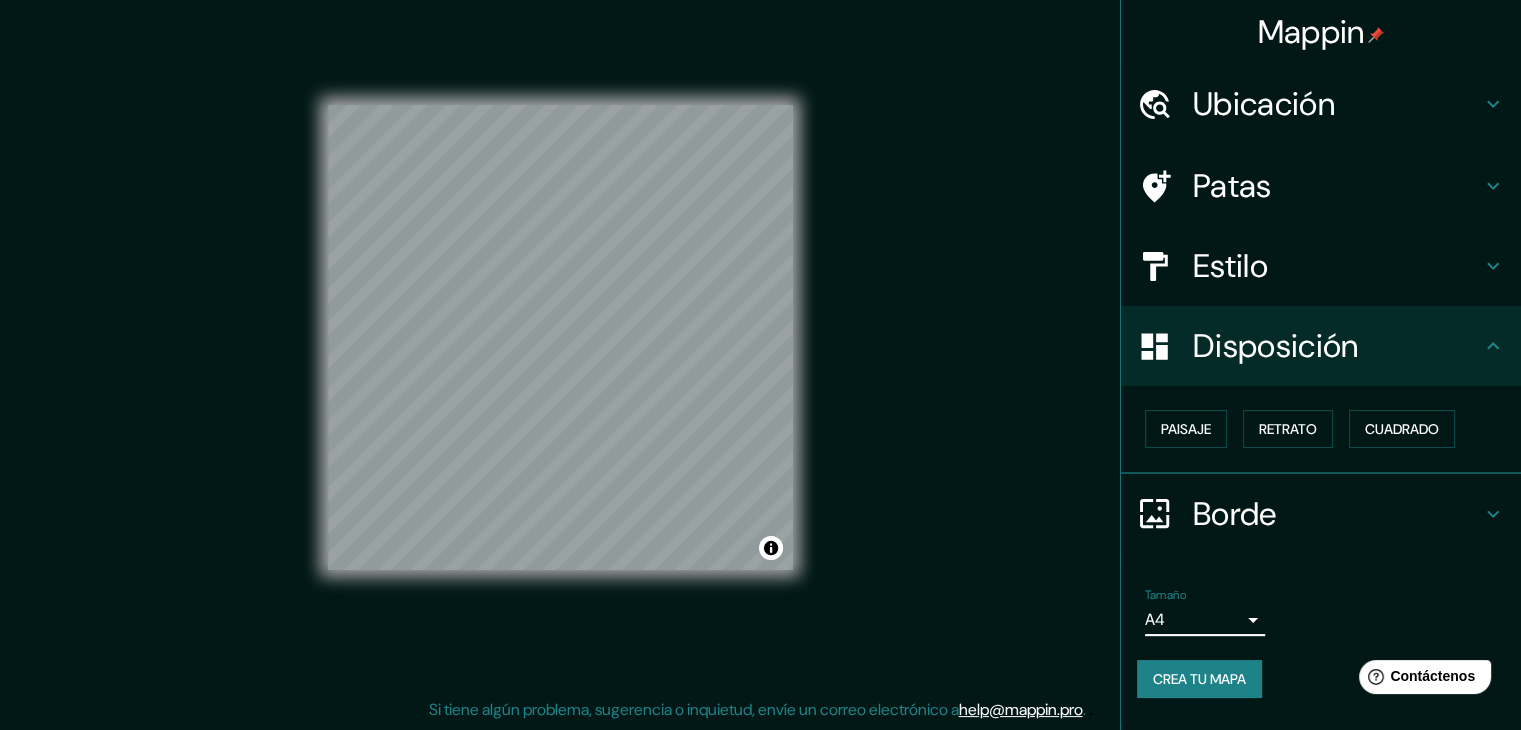 click at bounding box center [1493, 104] 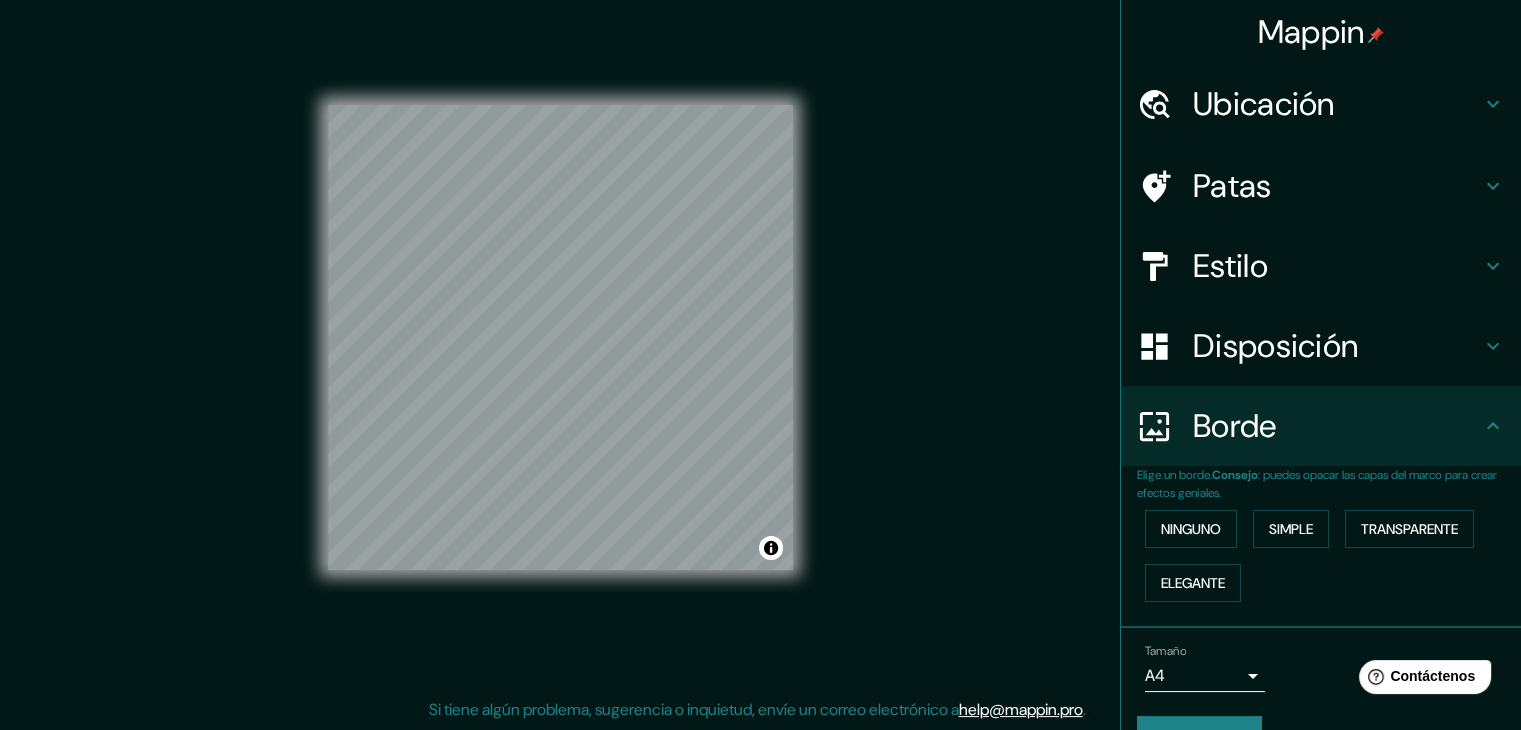 click on "Borde" at bounding box center (1337, 104) 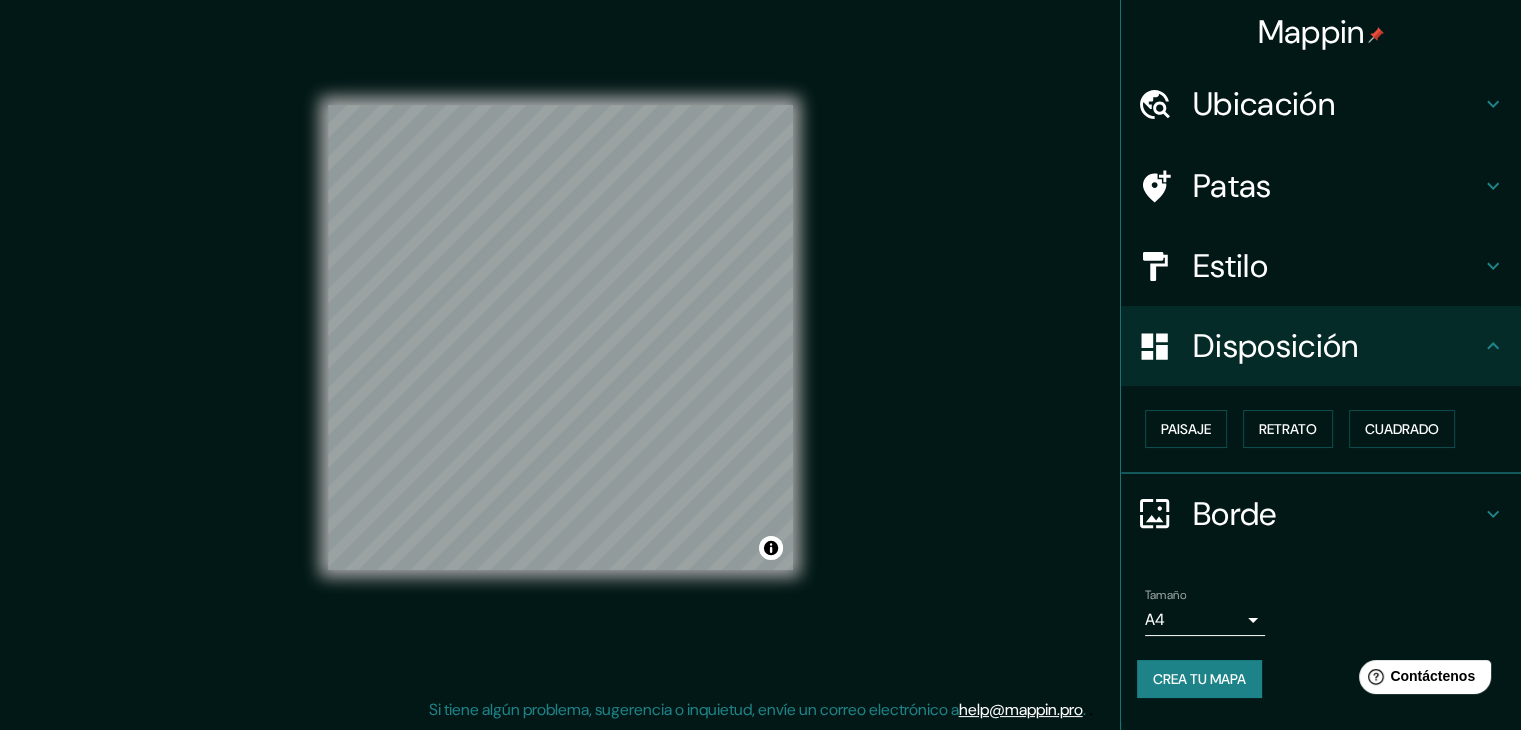 scroll, scrollTop: 0, scrollLeft: 0, axis: both 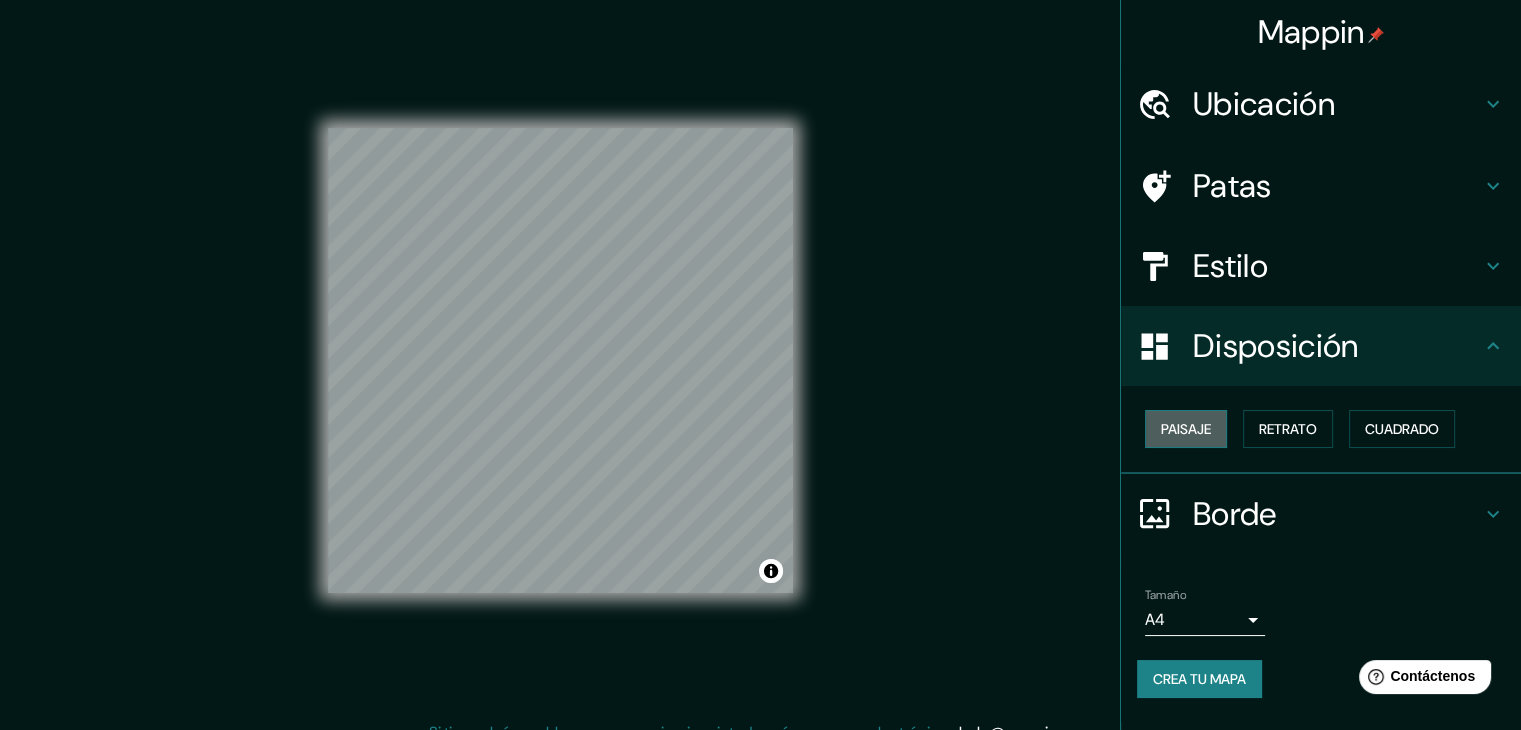 click on "Paisaje" at bounding box center (1186, 429) 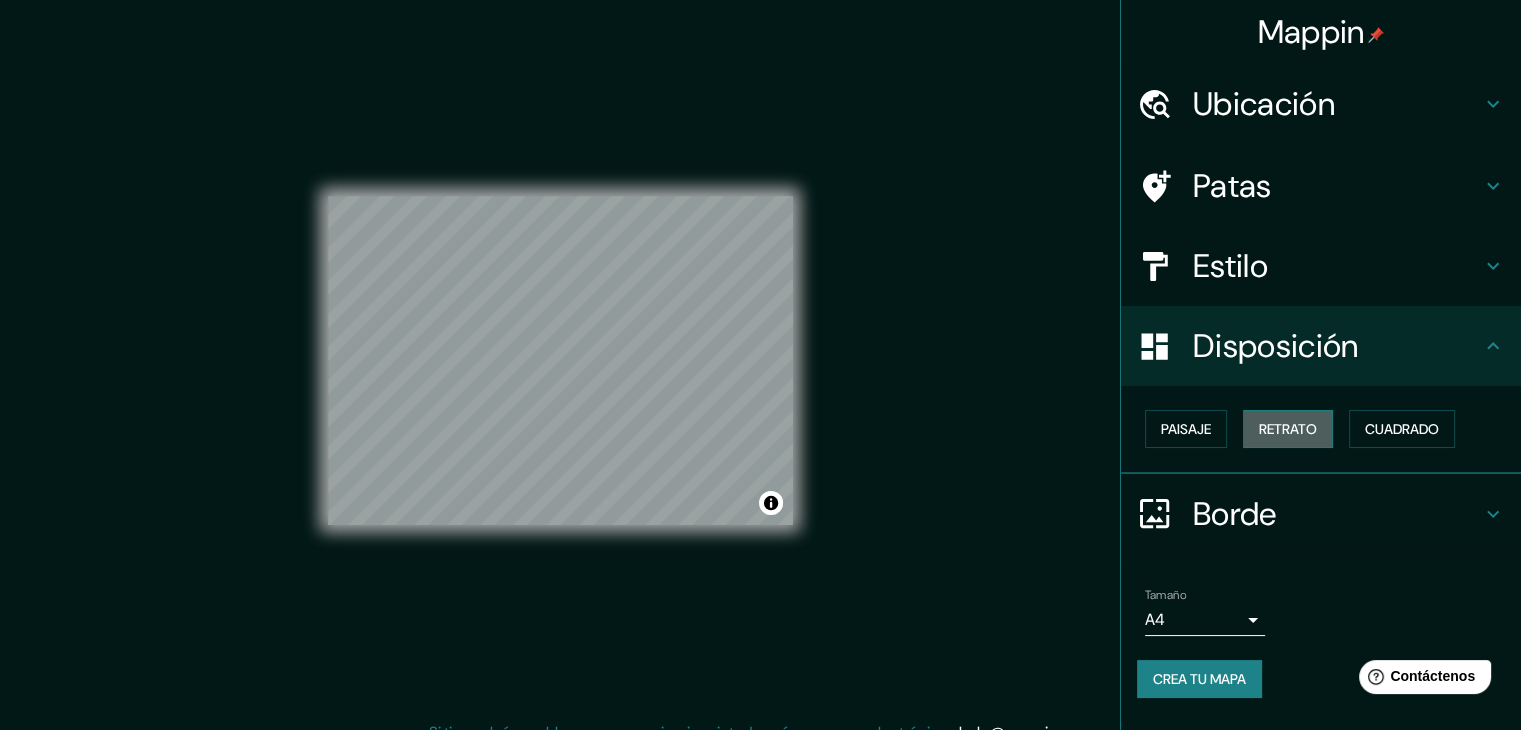 click on "Retrato" at bounding box center (1186, 429) 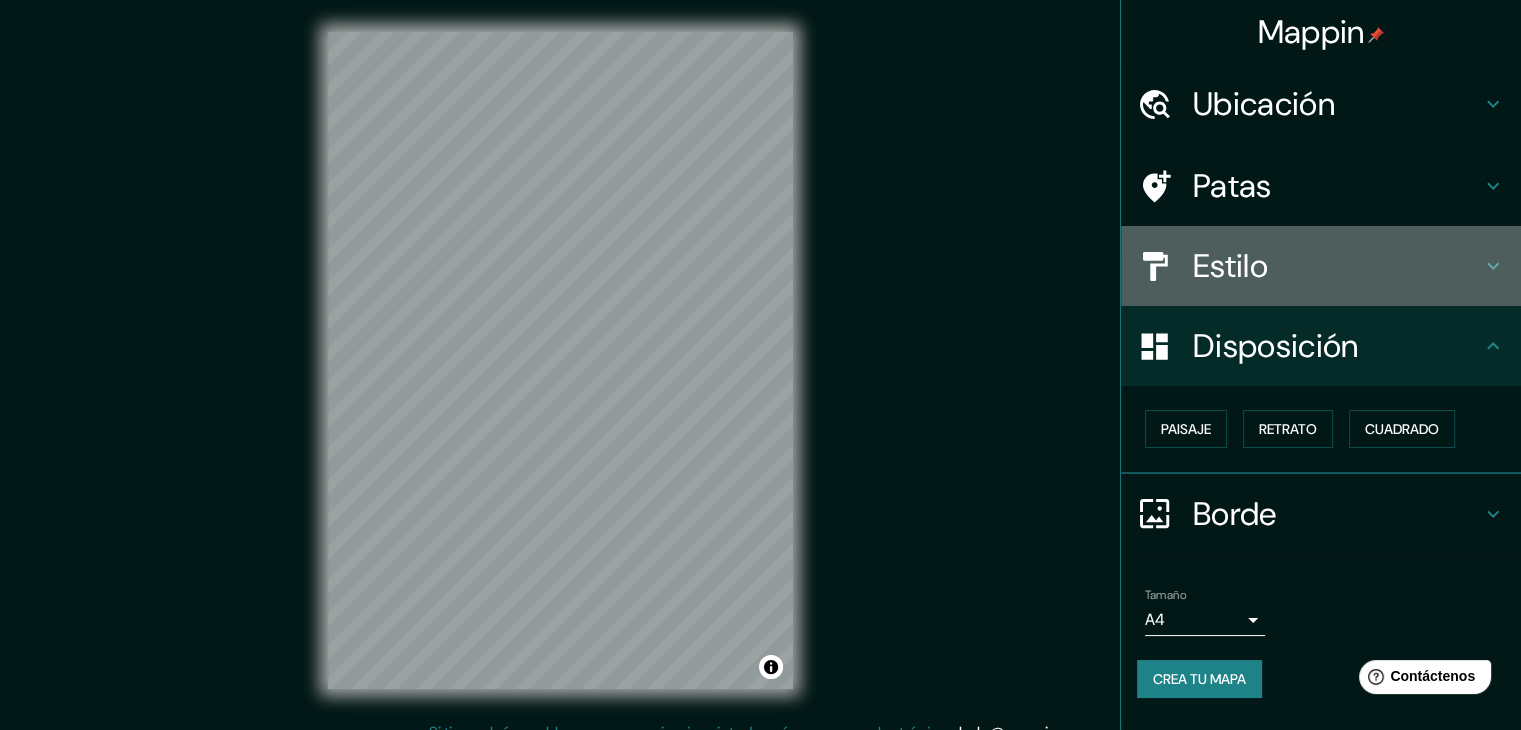 click on "Estilo" at bounding box center (1337, 104) 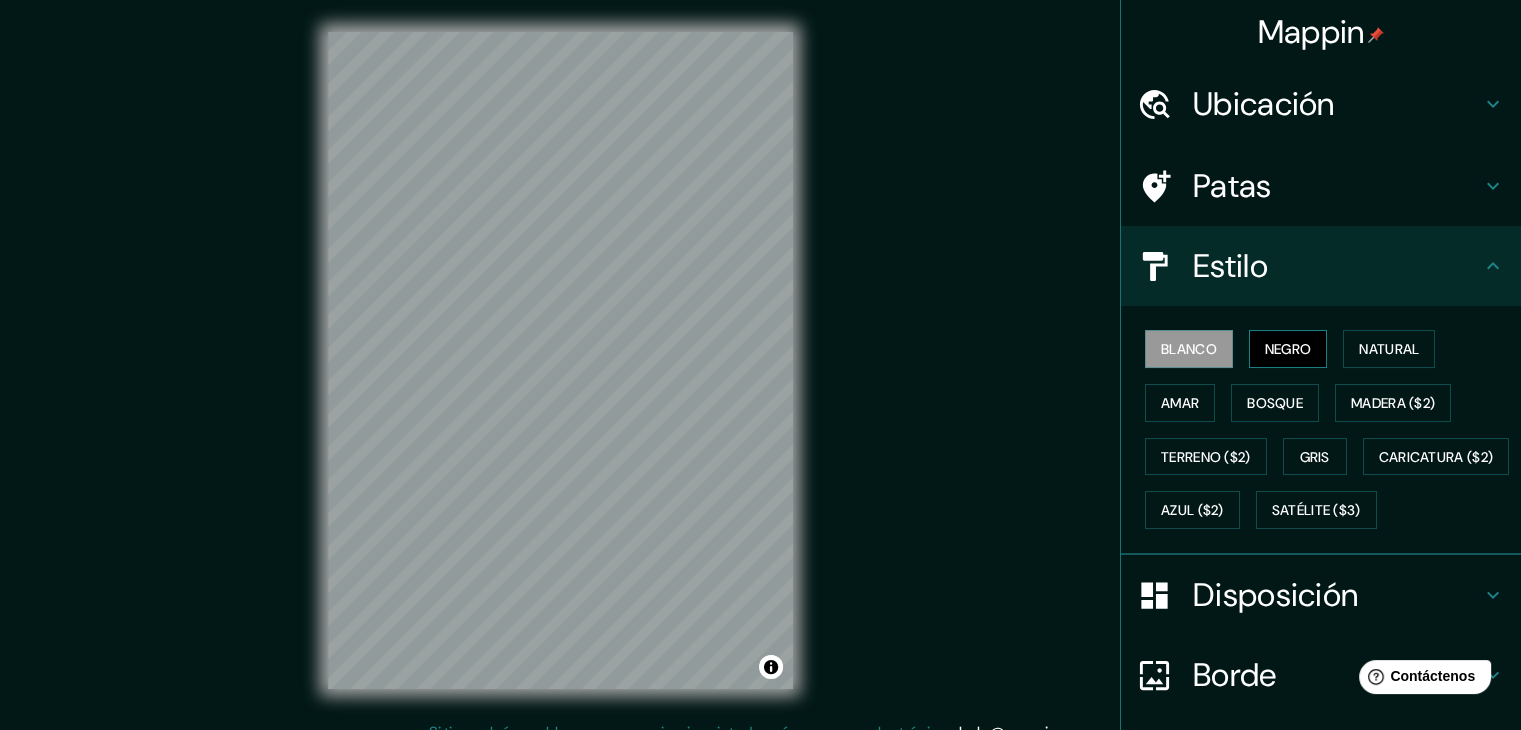click on "Negro" at bounding box center [1288, 349] 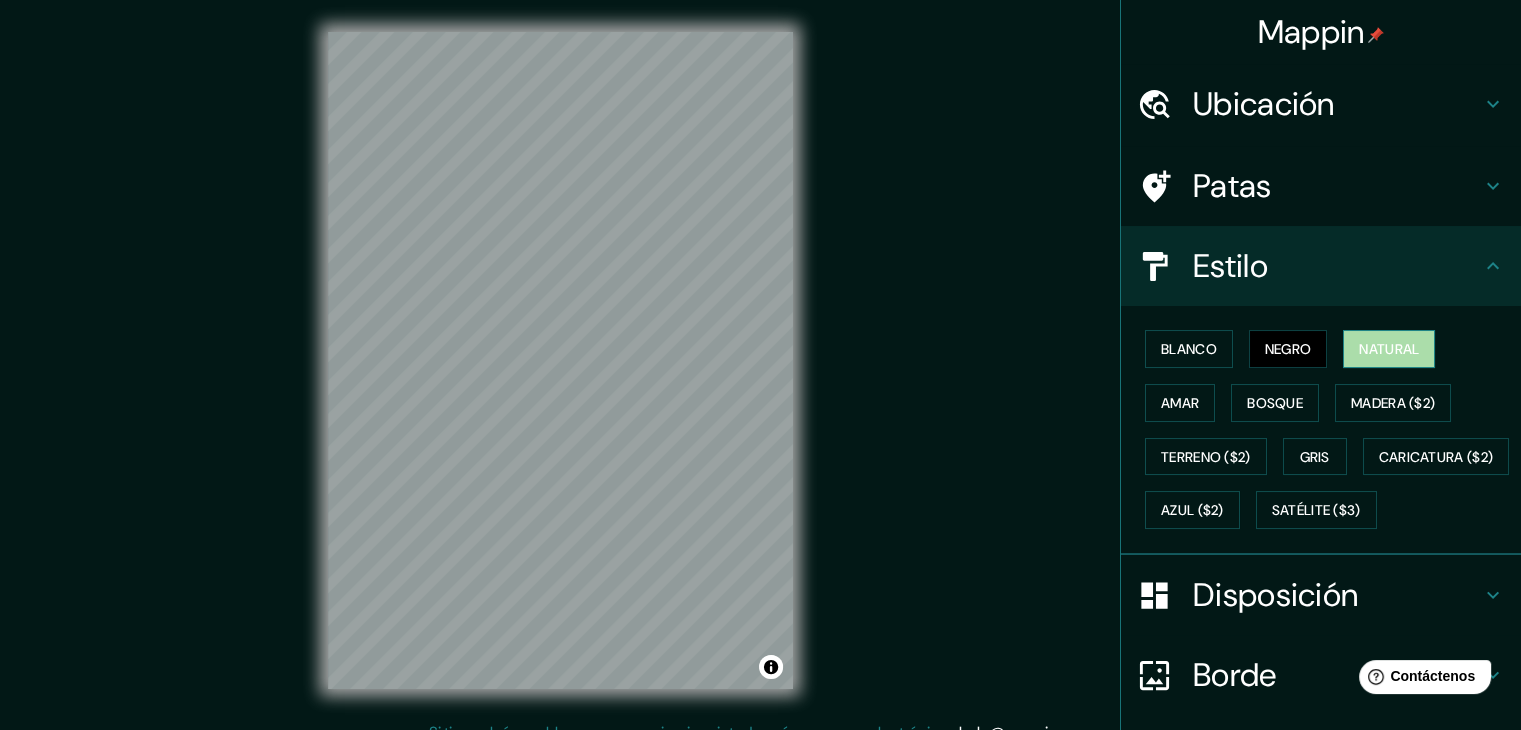 click on "Natural" at bounding box center (1389, 349) 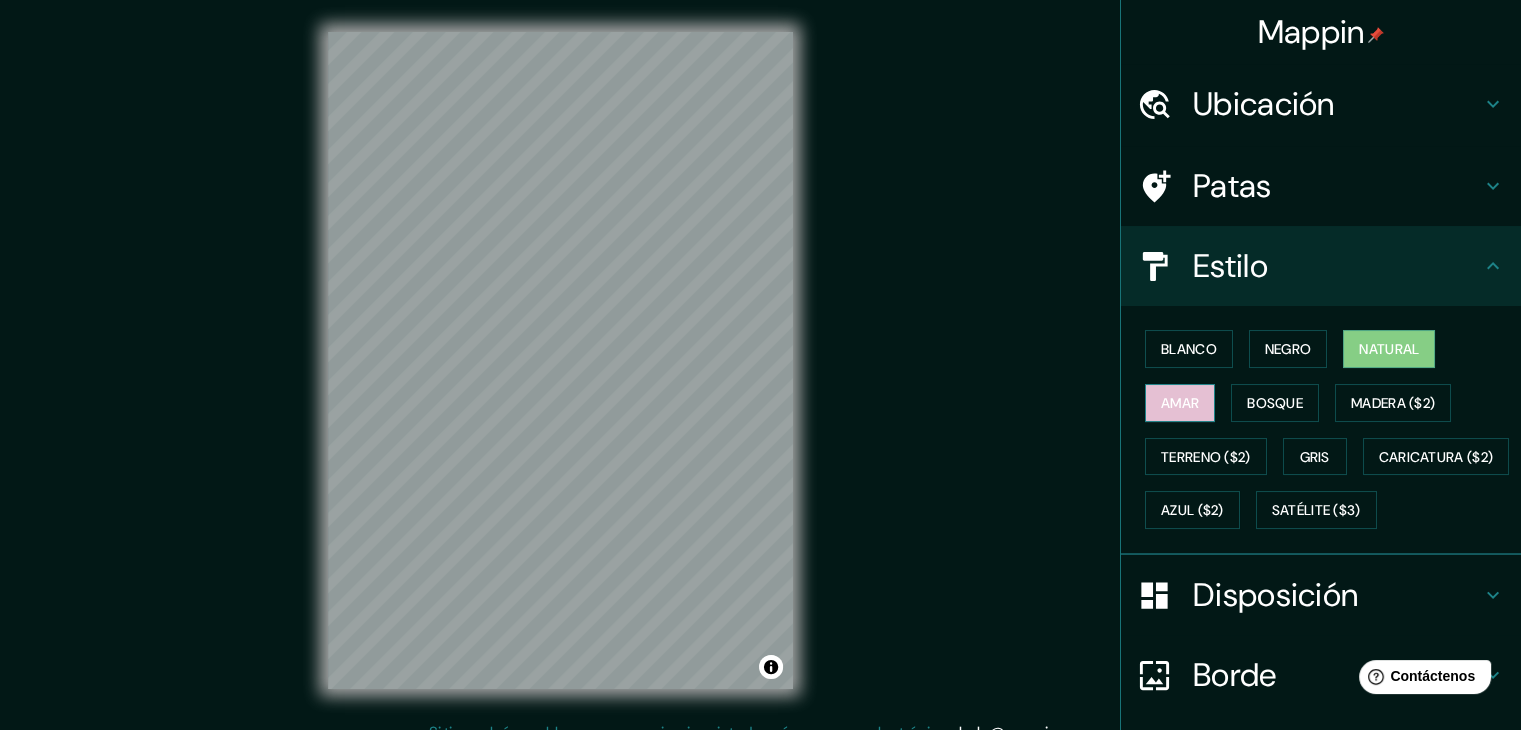 click on "Amar" at bounding box center [1180, 403] 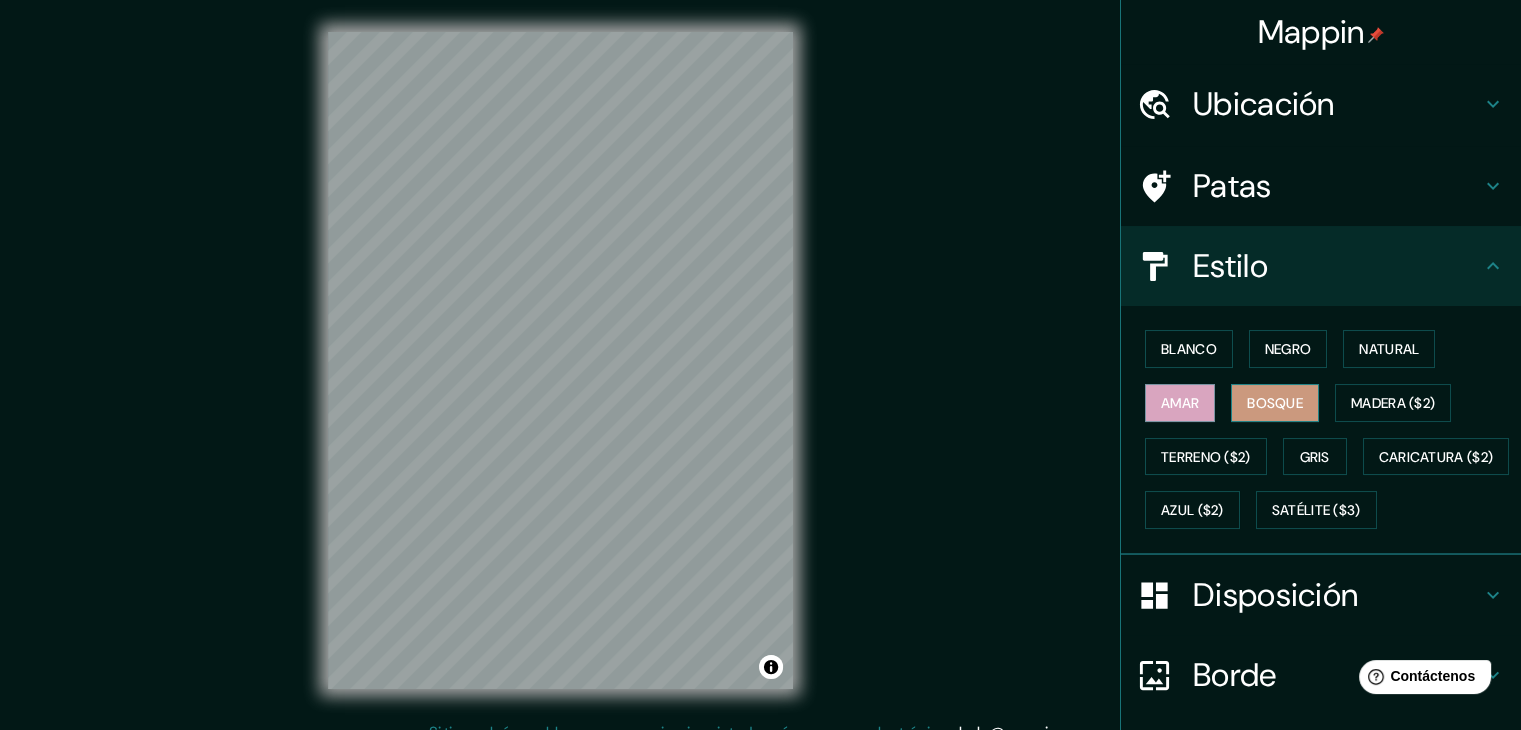 click on "Bosque" at bounding box center [1275, 403] 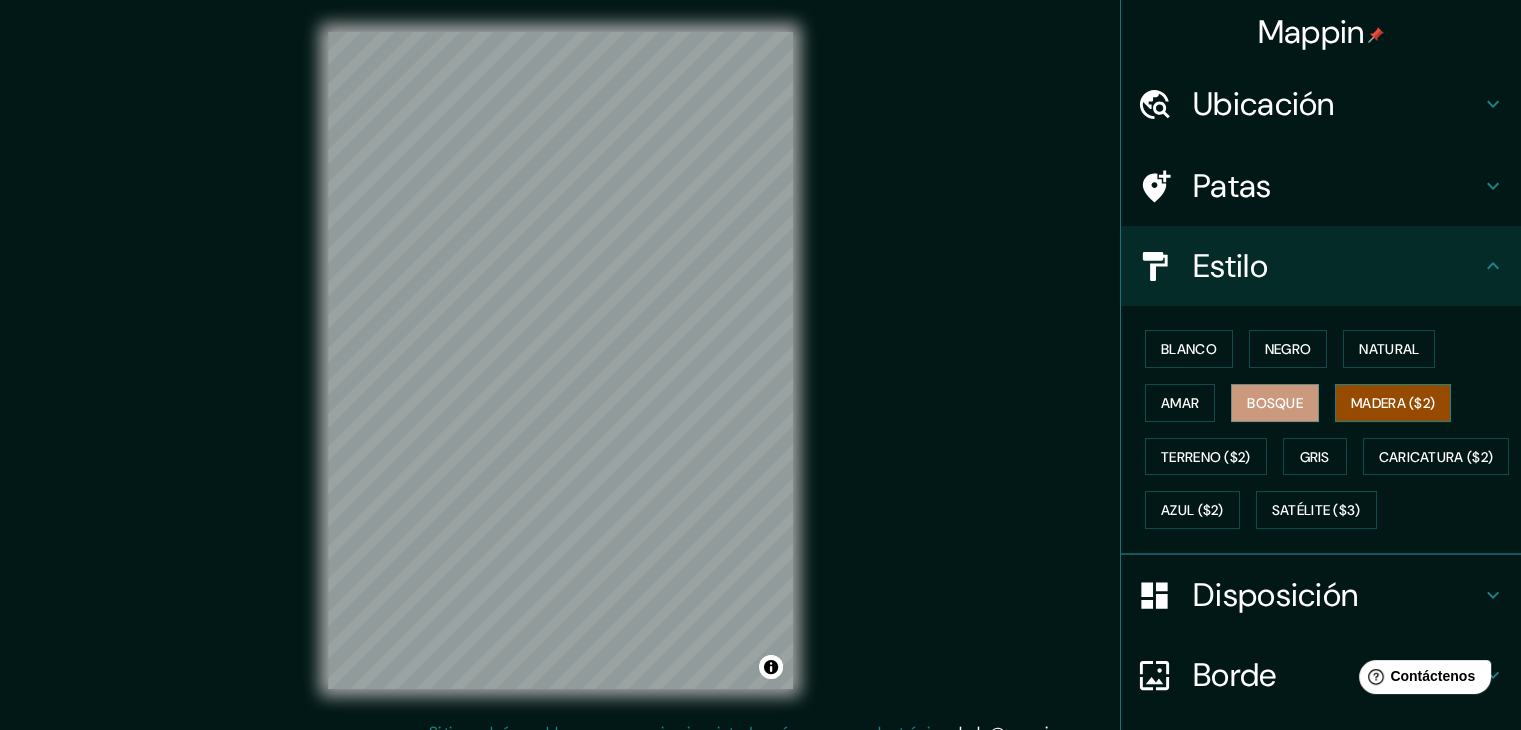 click on "Madera ($2)" at bounding box center [1393, 403] 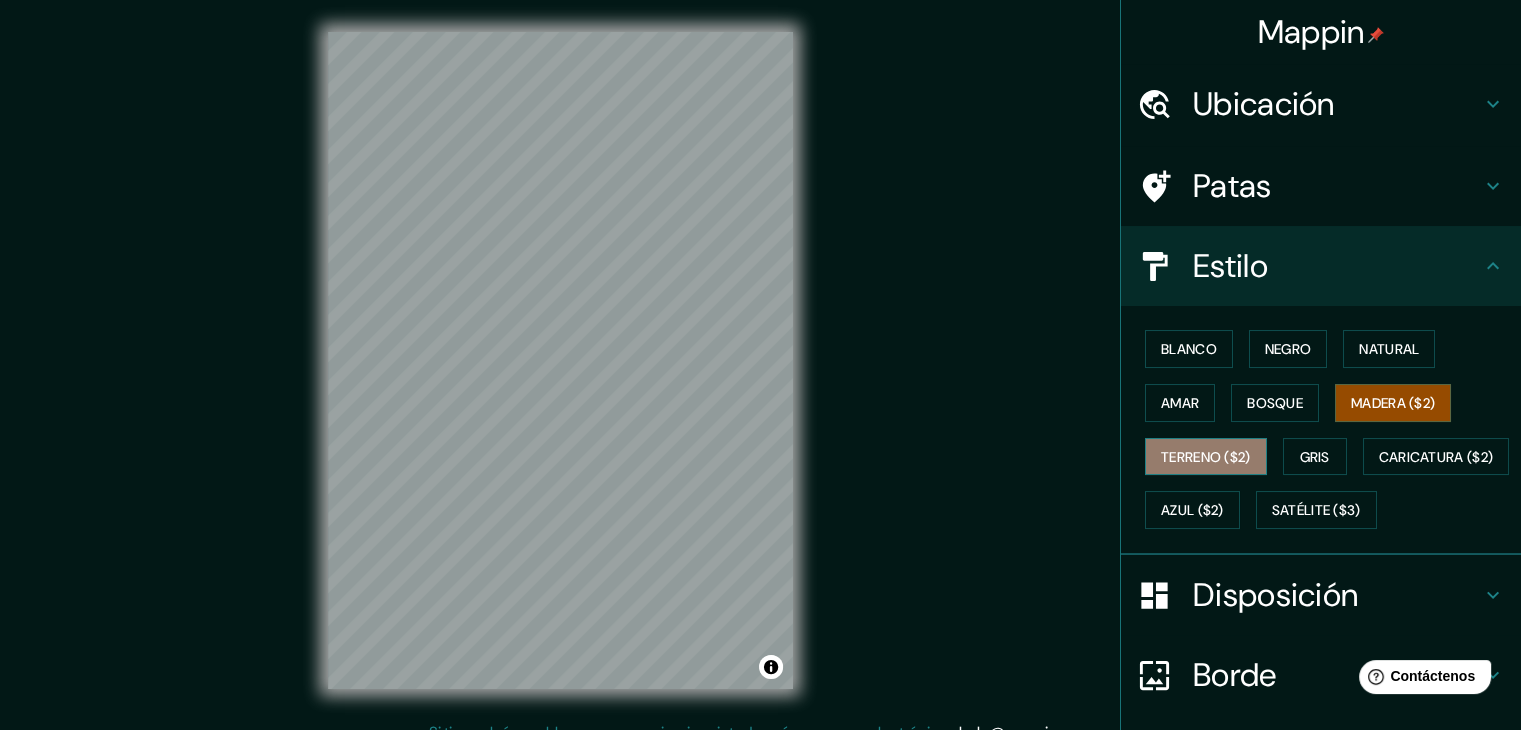 click on "Terreno ($2)" at bounding box center [1206, 457] 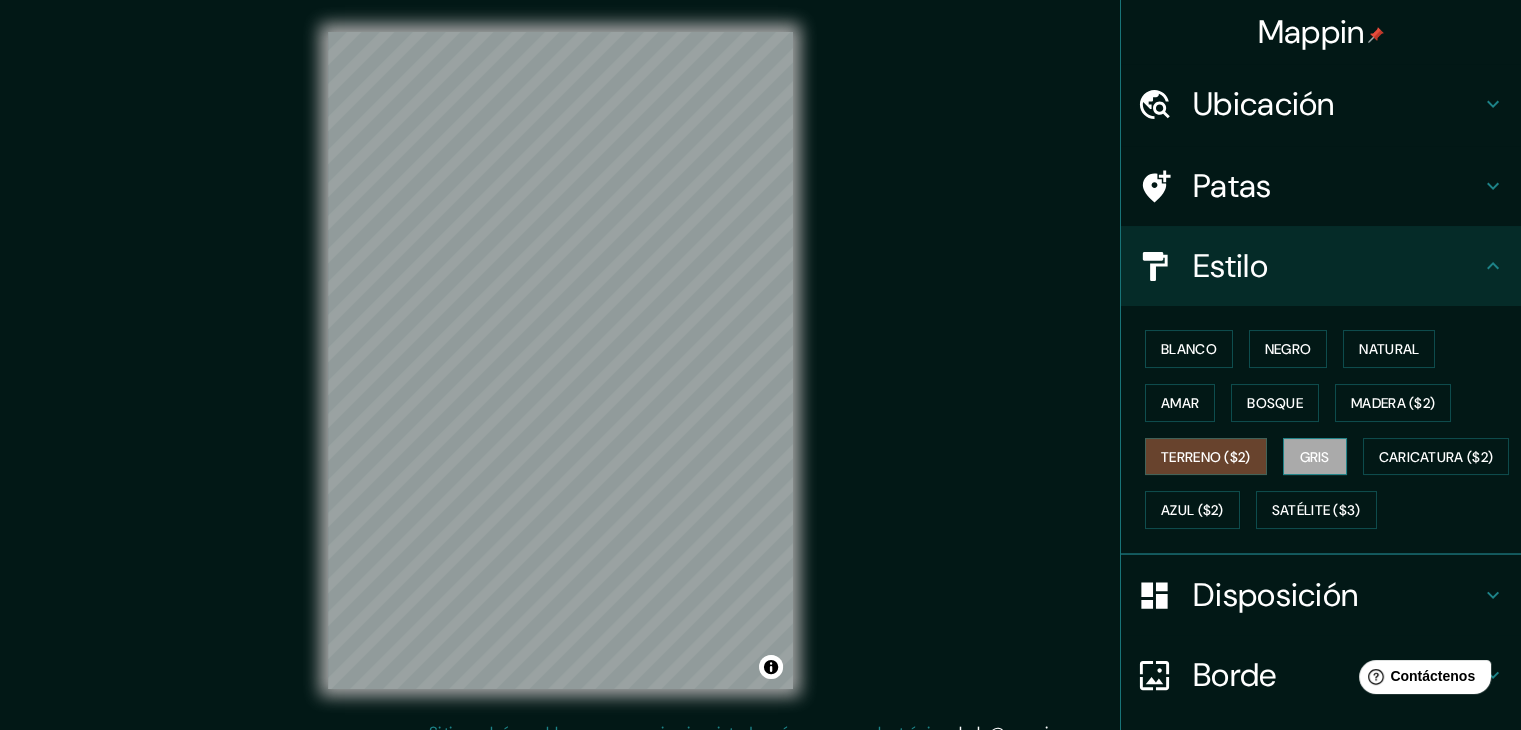 click on "Gris" at bounding box center (1315, 457) 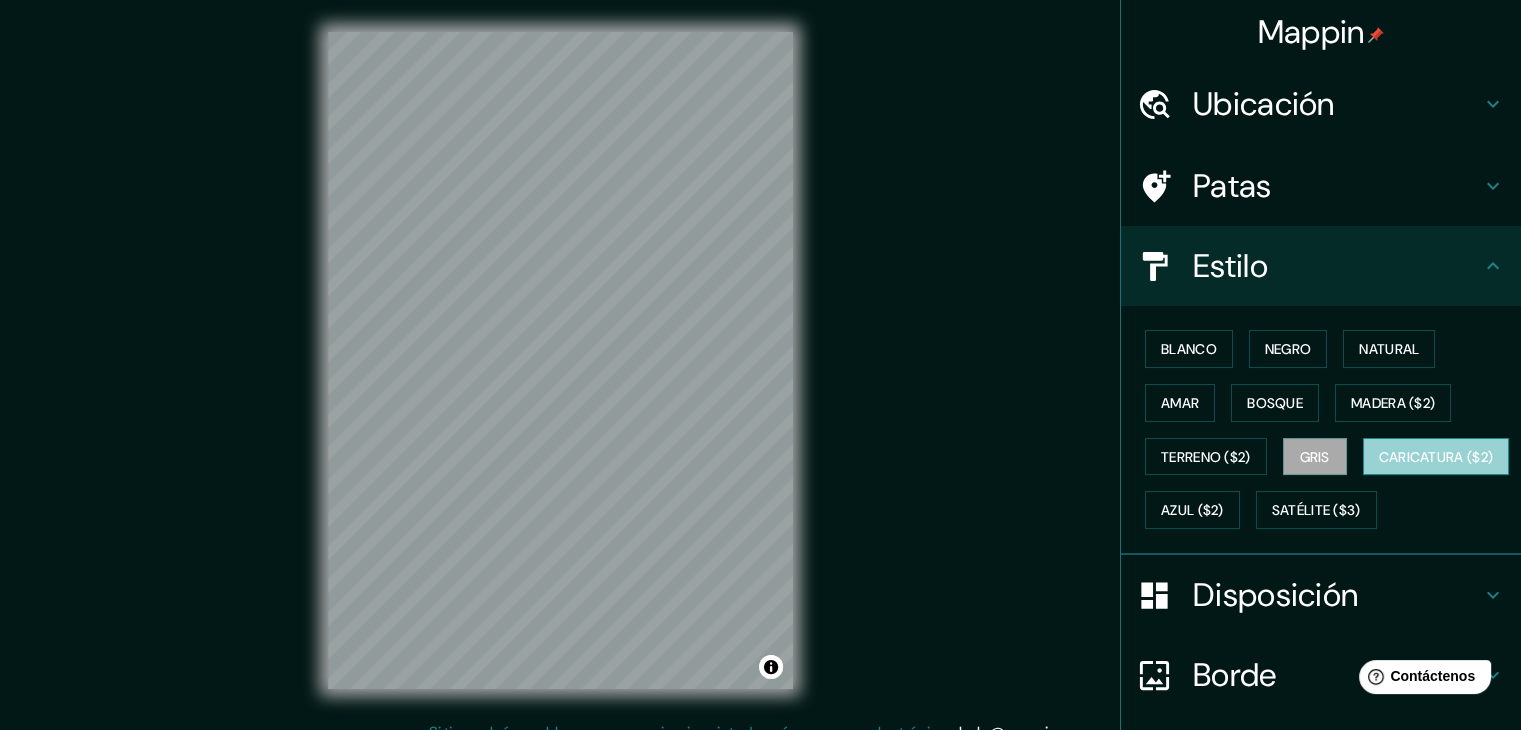 click on "Caricatura ($2)" at bounding box center (1436, 457) 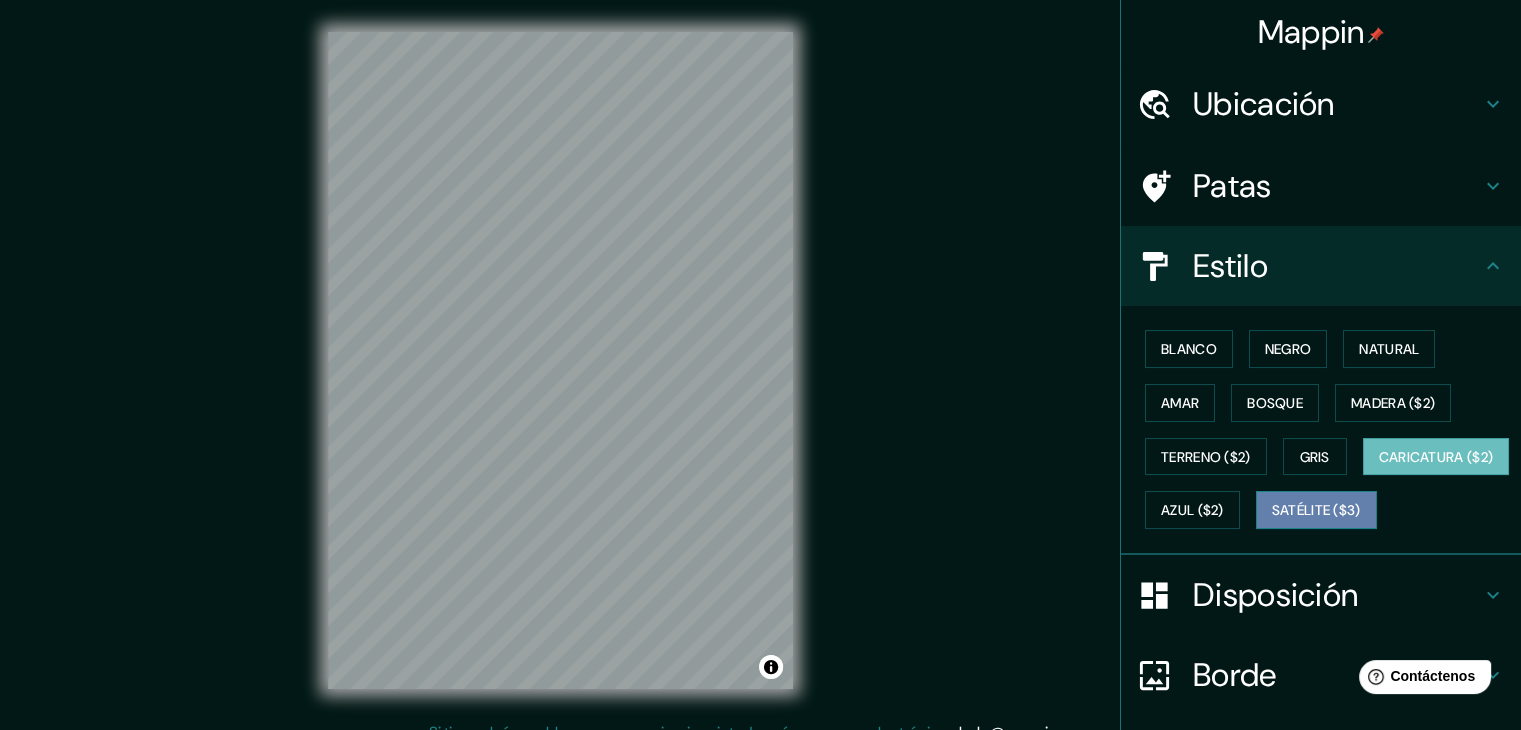 click on "Satélite ($3)" at bounding box center (1316, 511) 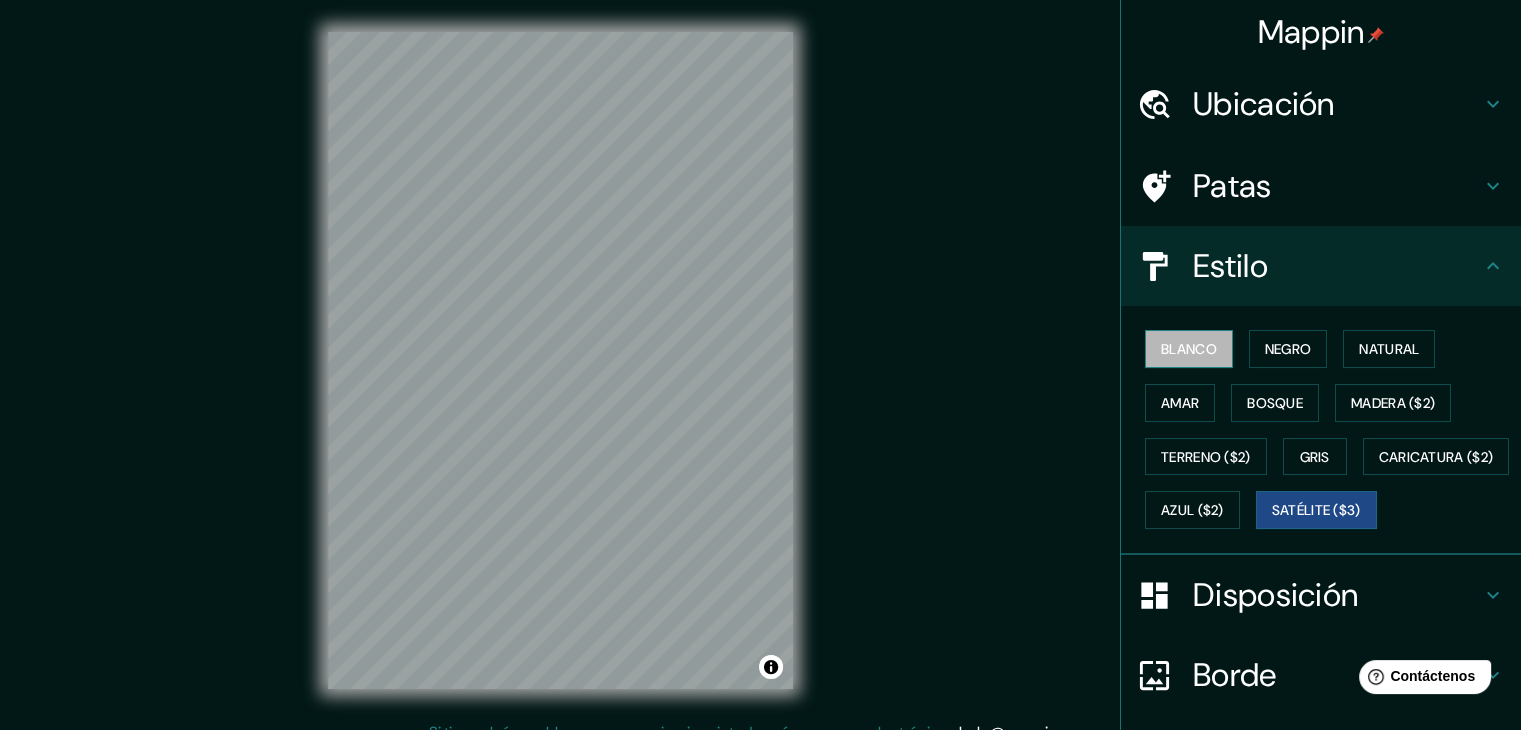 click on "Blanco" at bounding box center (1189, 349) 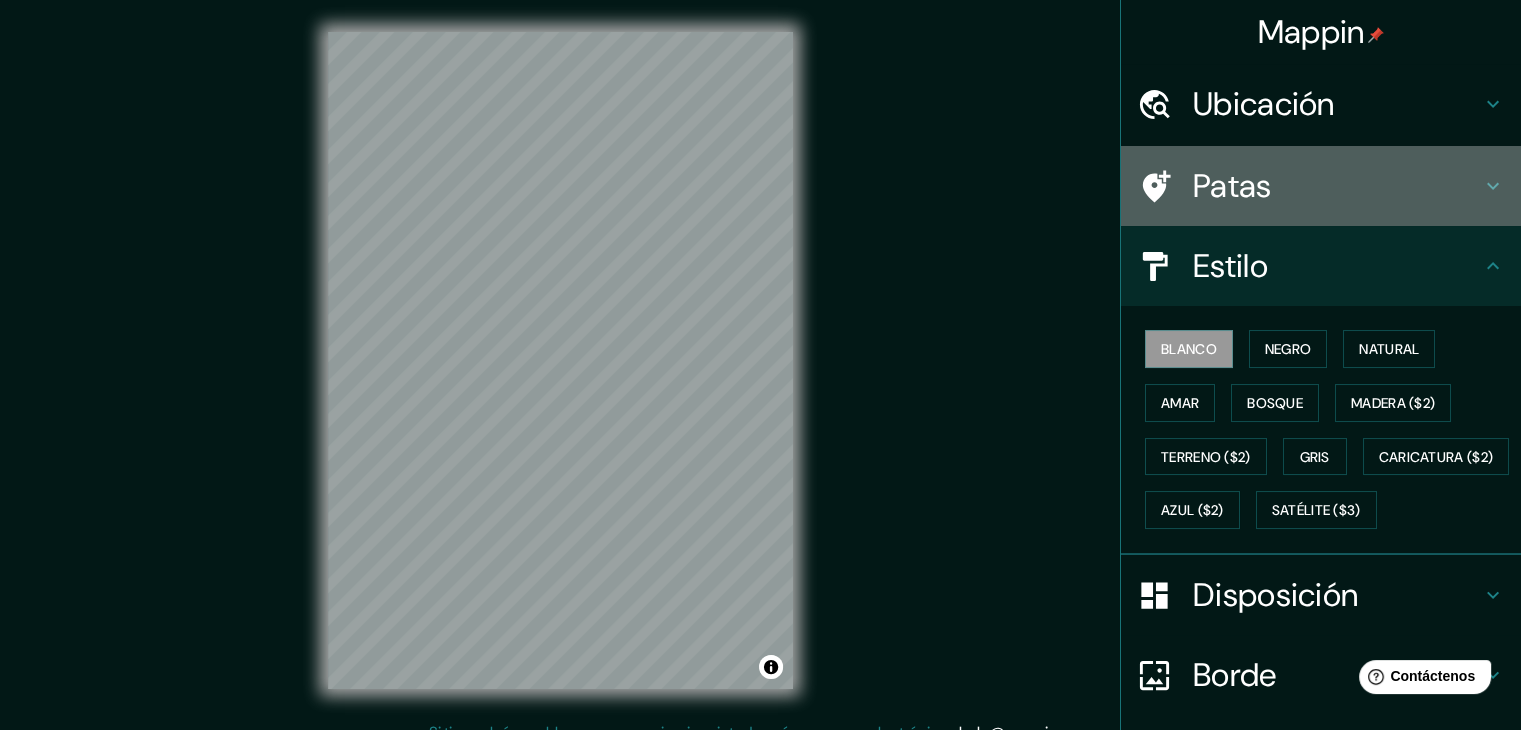 click on "Patas" at bounding box center (1337, 104) 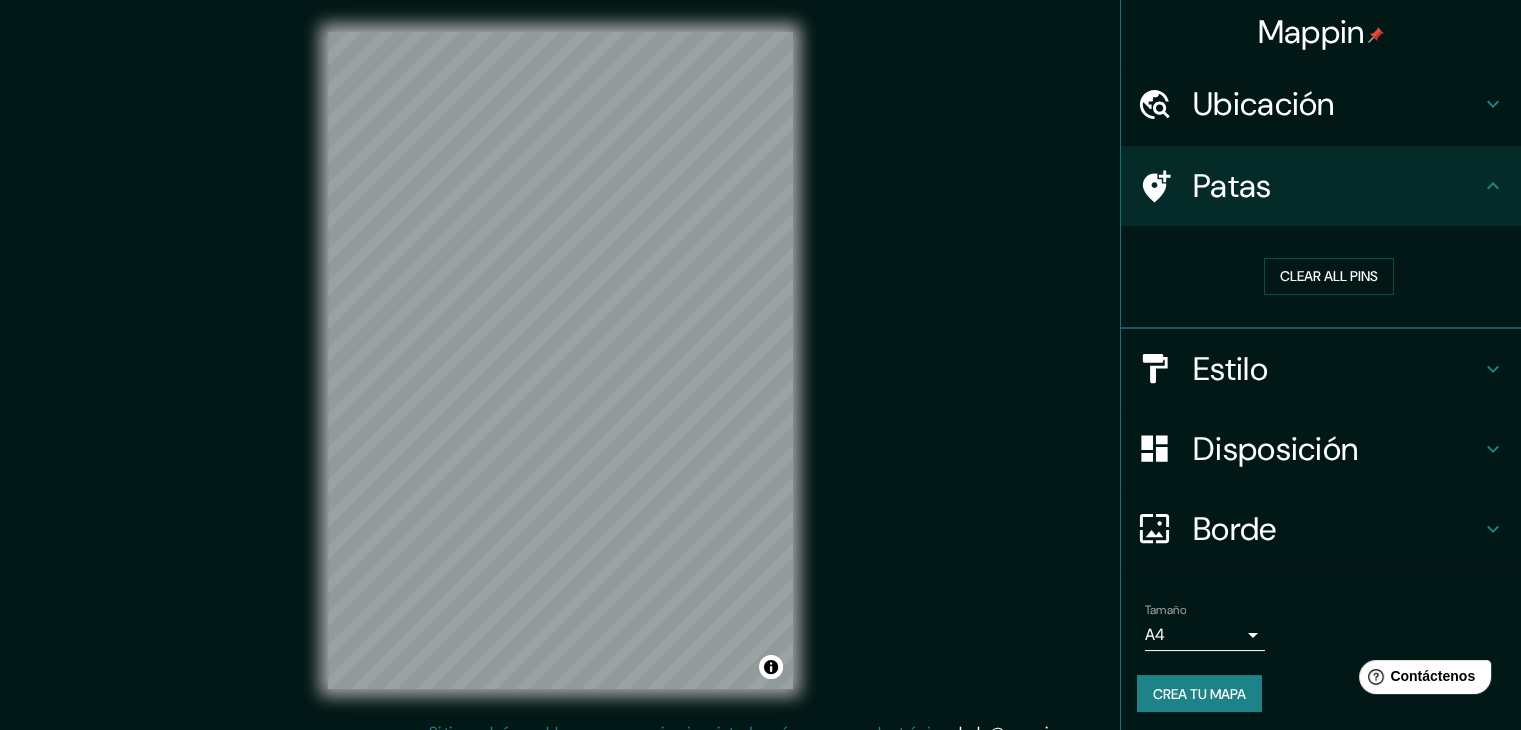 click on "Ubicación" at bounding box center [1337, 104] 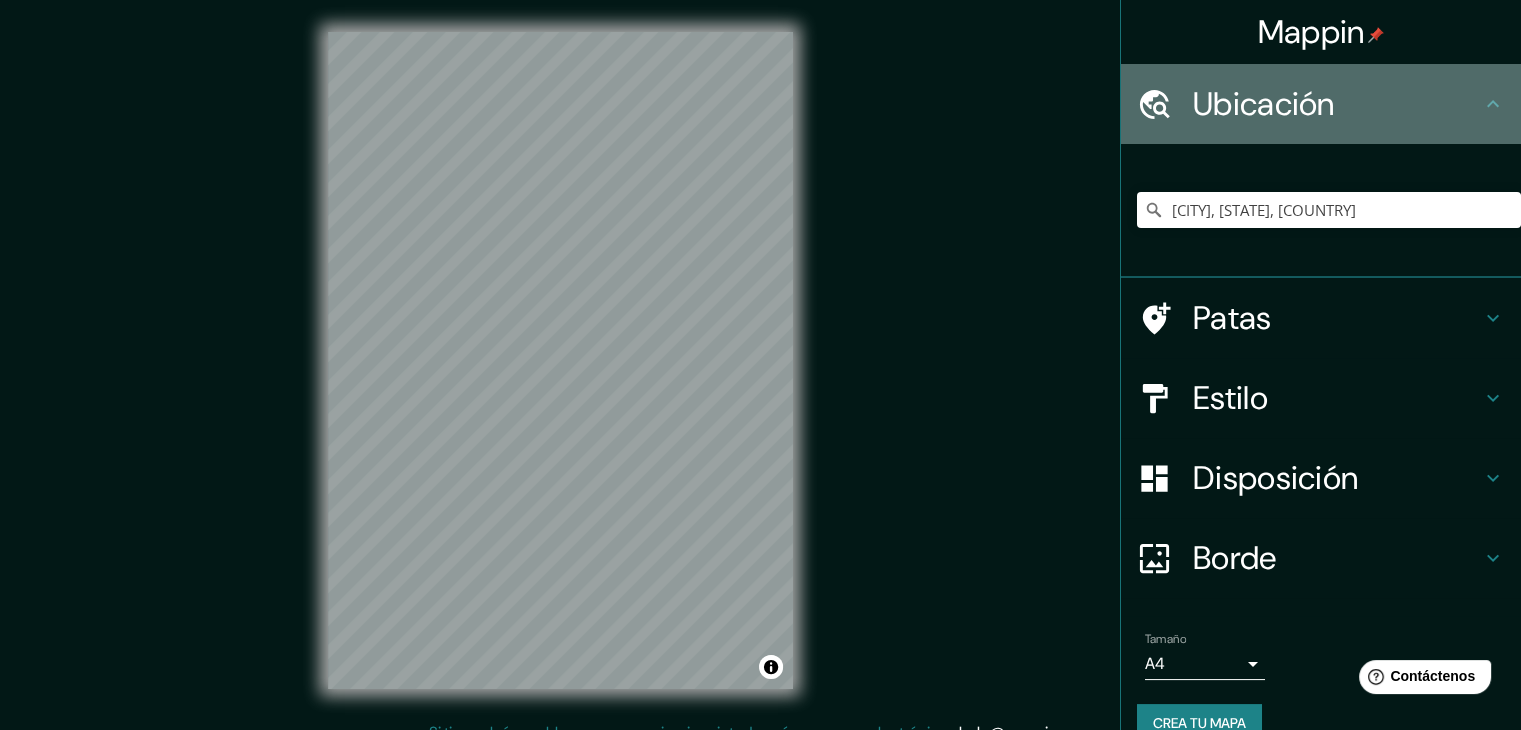 click on "Ubicación" at bounding box center (1337, 104) 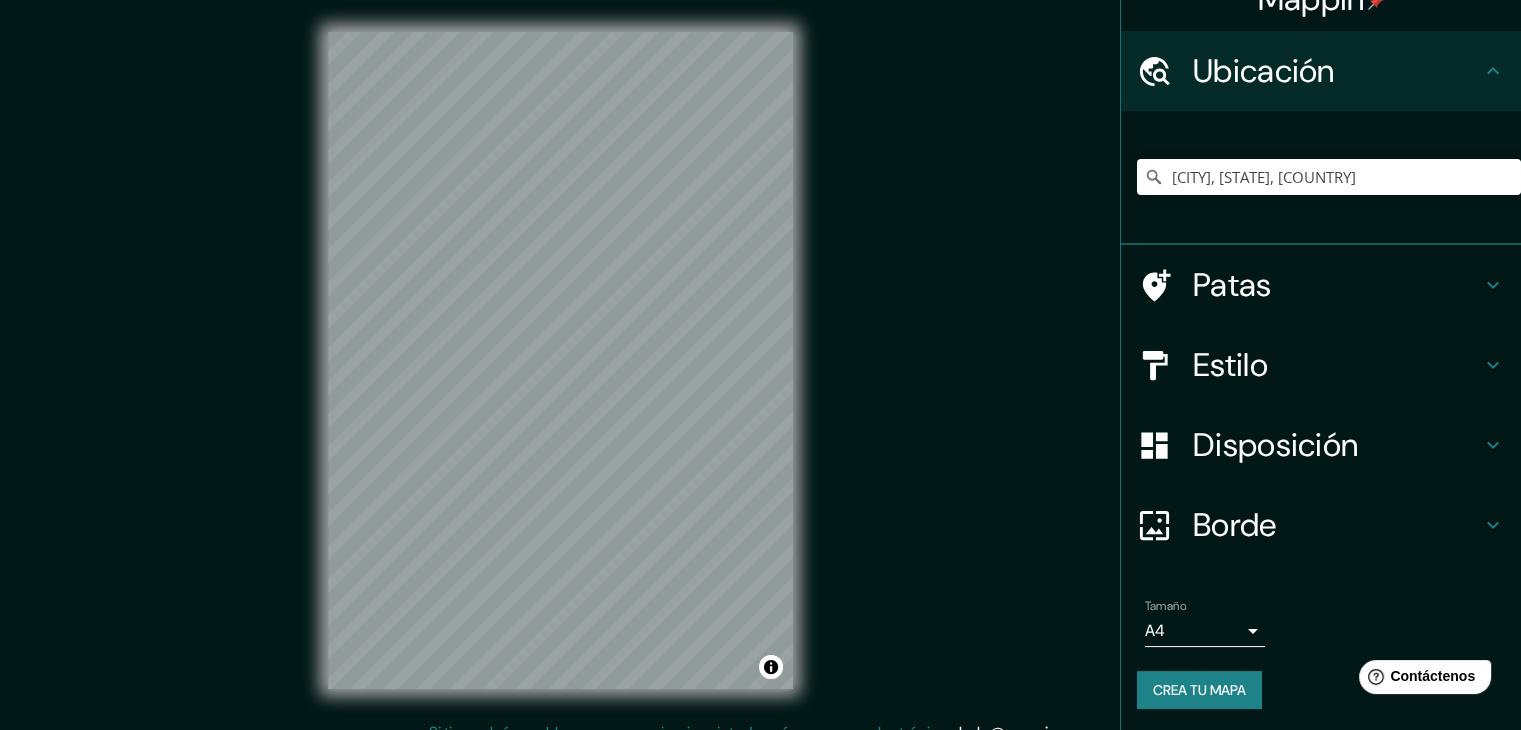 scroll, scrollTop: 35, scrollLeft: 0, axis: vertical 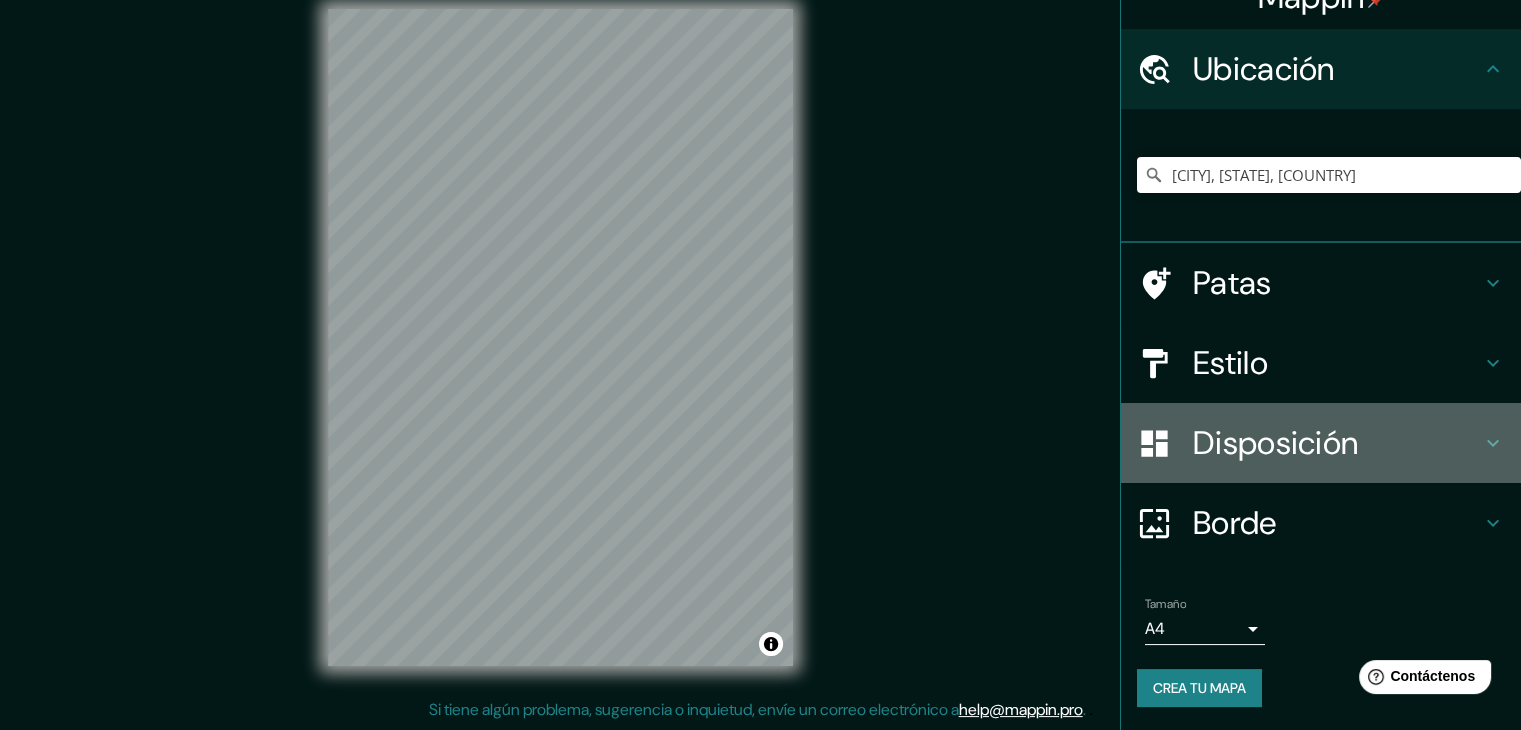 click on "Disposición" at bounding box center [1337, 69] 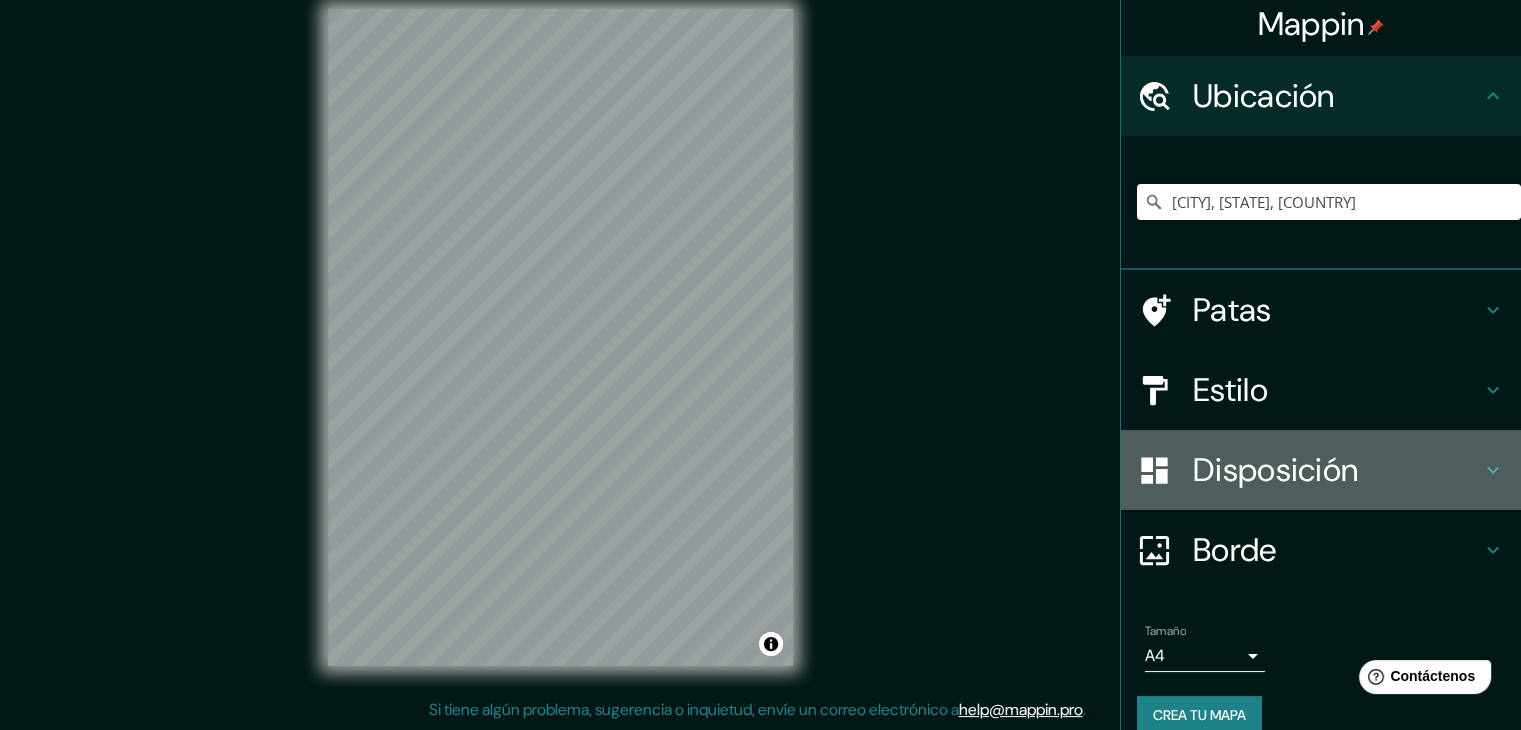 scroll, scrollTop: 0, scrollLeft: 0, axis: both 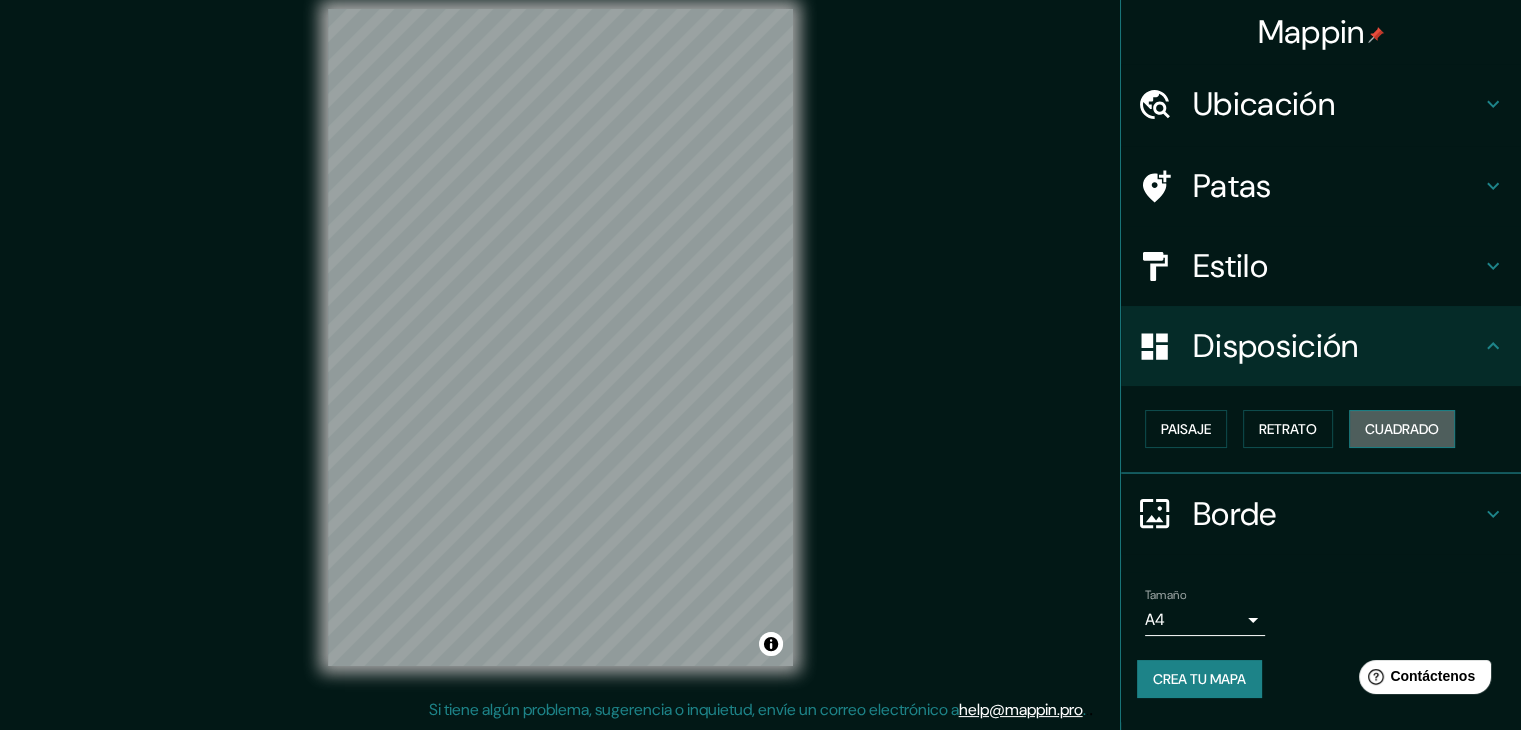 click on "Cuadrado" at bounding box center (1186, 429) 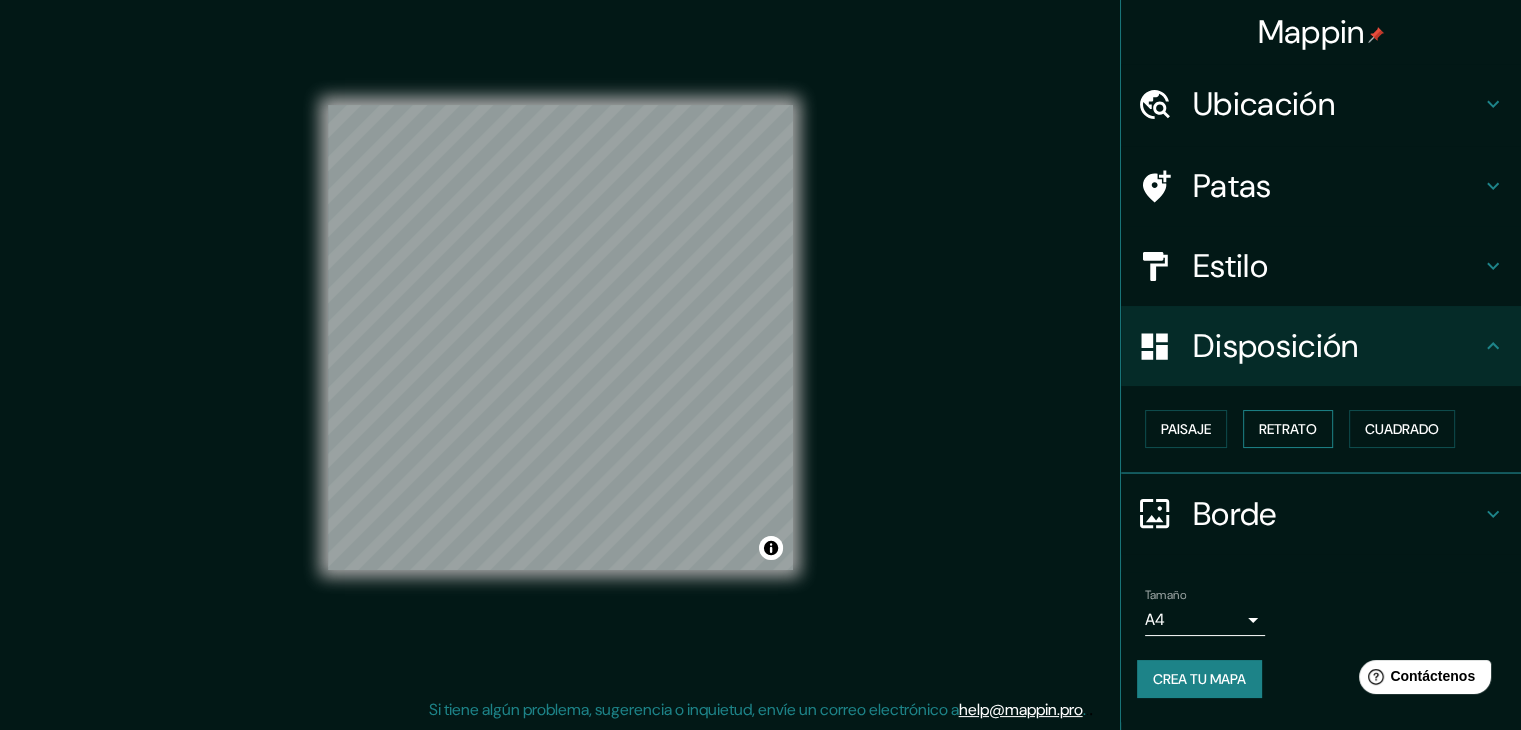 click on "Retrato" at bounding box center (1186, 429) 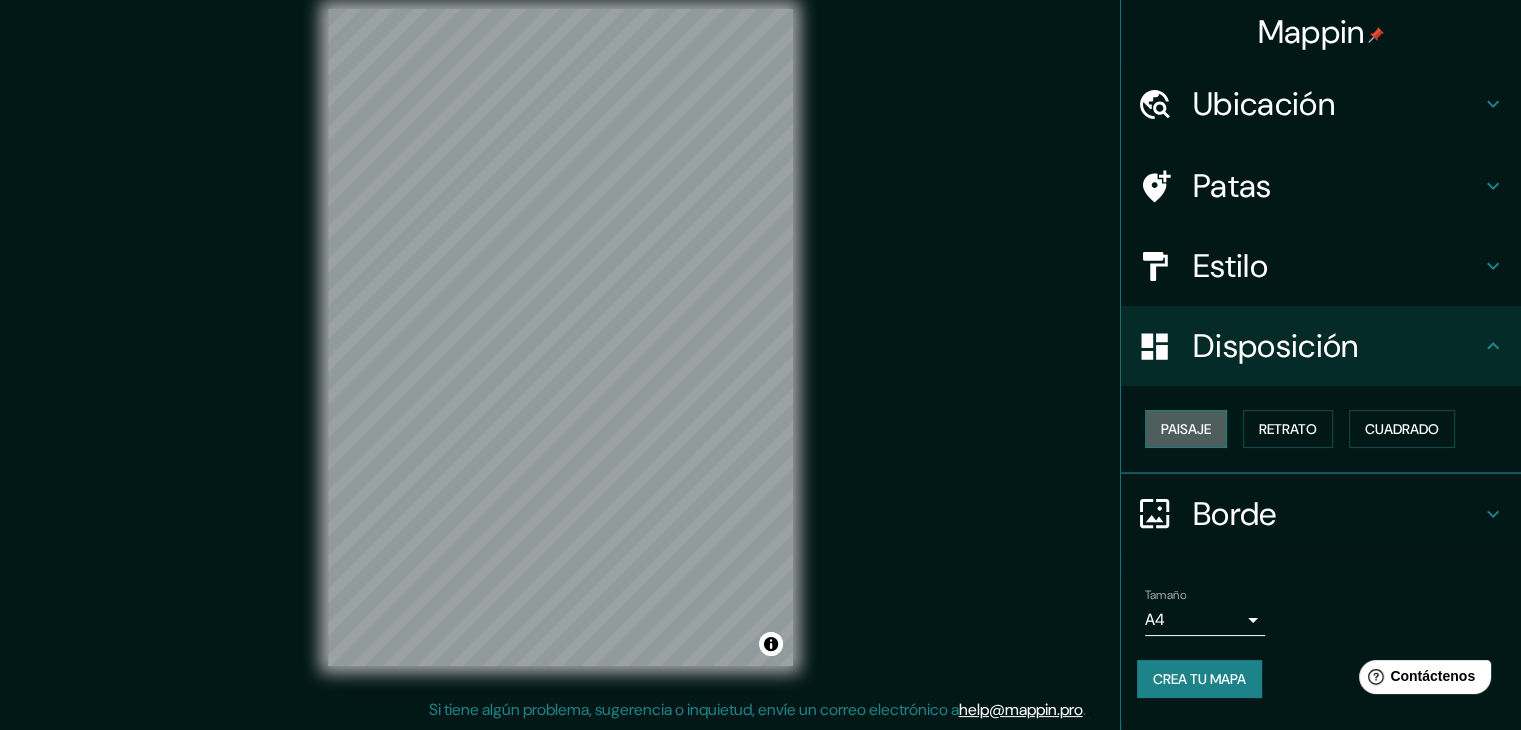 click on "Paisaje" at bounding box center (1186, 429) 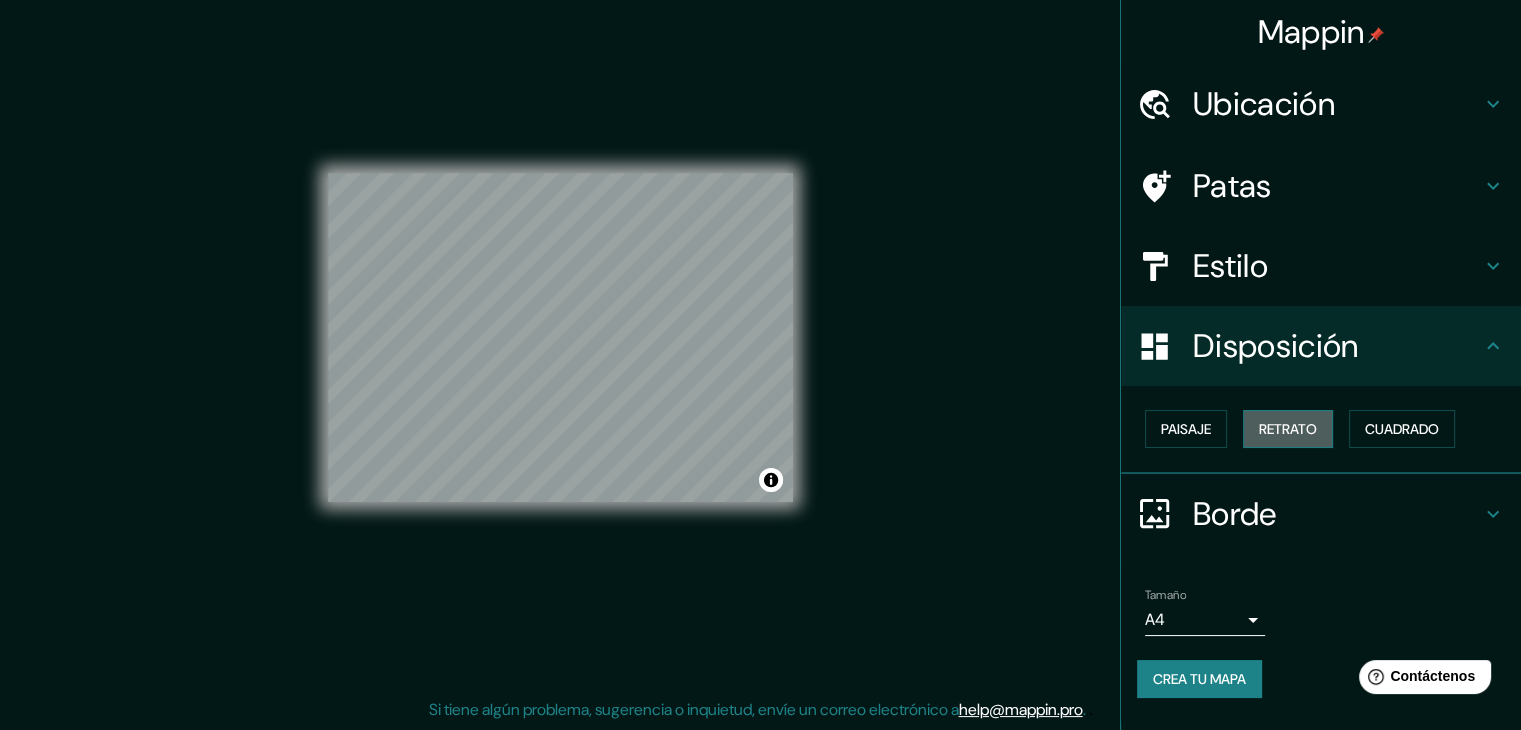 click on "Retrato" at bounding box center (1186, 429) 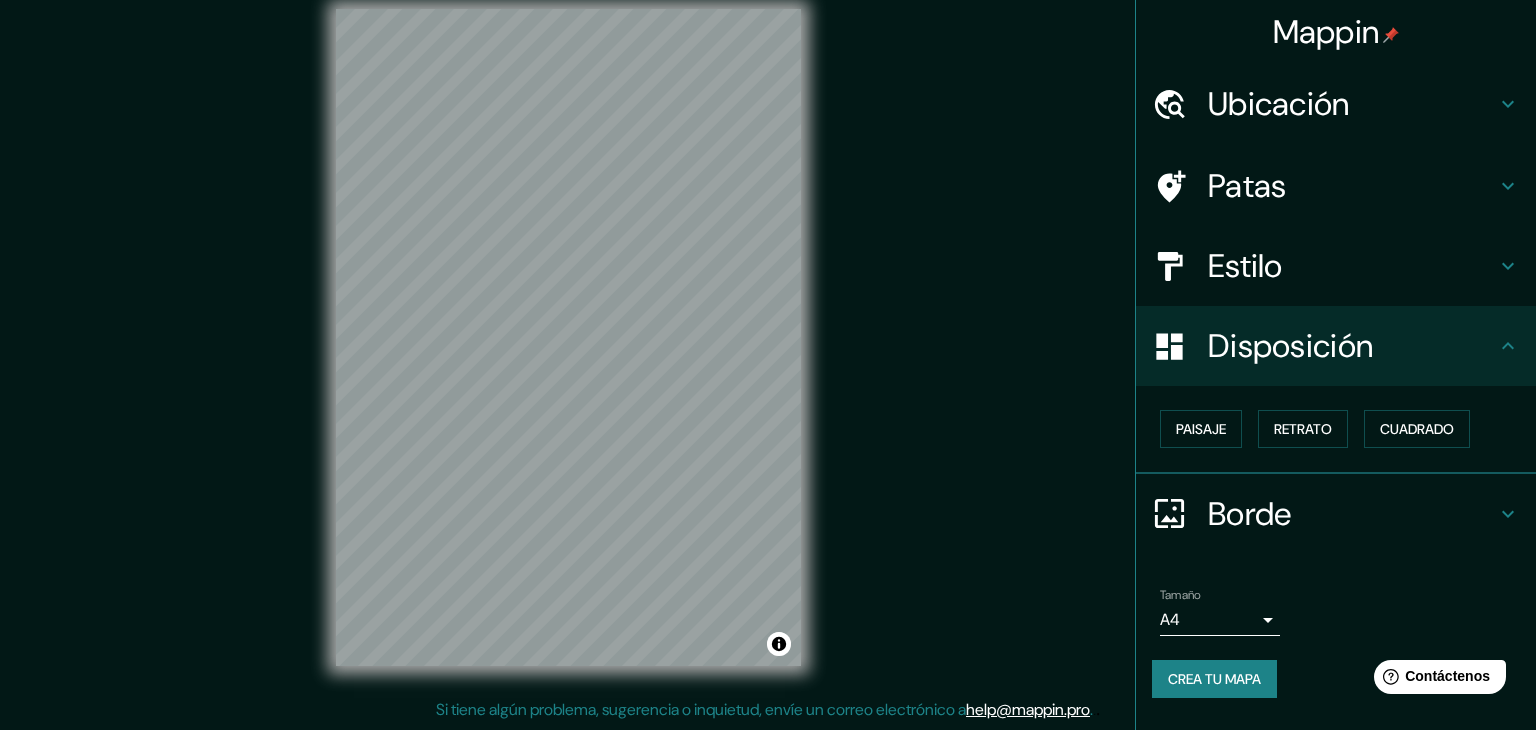 click on "Mappin Ubicación [CITY], [STATE], [COUNTRY] Patas Estilo Disposición Paisaje Retrato Cuadrado Borde Elige un borde.  Consejo  : puedes opacar las capas del marco para crear efectos geniales. Ninguno Simple Transparente Elegante Tamaño A4 single Crea tu mapa © Mapbox   © OpenStreetMap   Improve this map Si tiene algún problema, sugerencia o inquietud, envíe un correo electrónico a  help@mappin.pro  .   . . Texto original Valora esta traducción Tu opinión servirá para ayudar a mejorar el Traductor de Google" at bounding box center (768, 342) 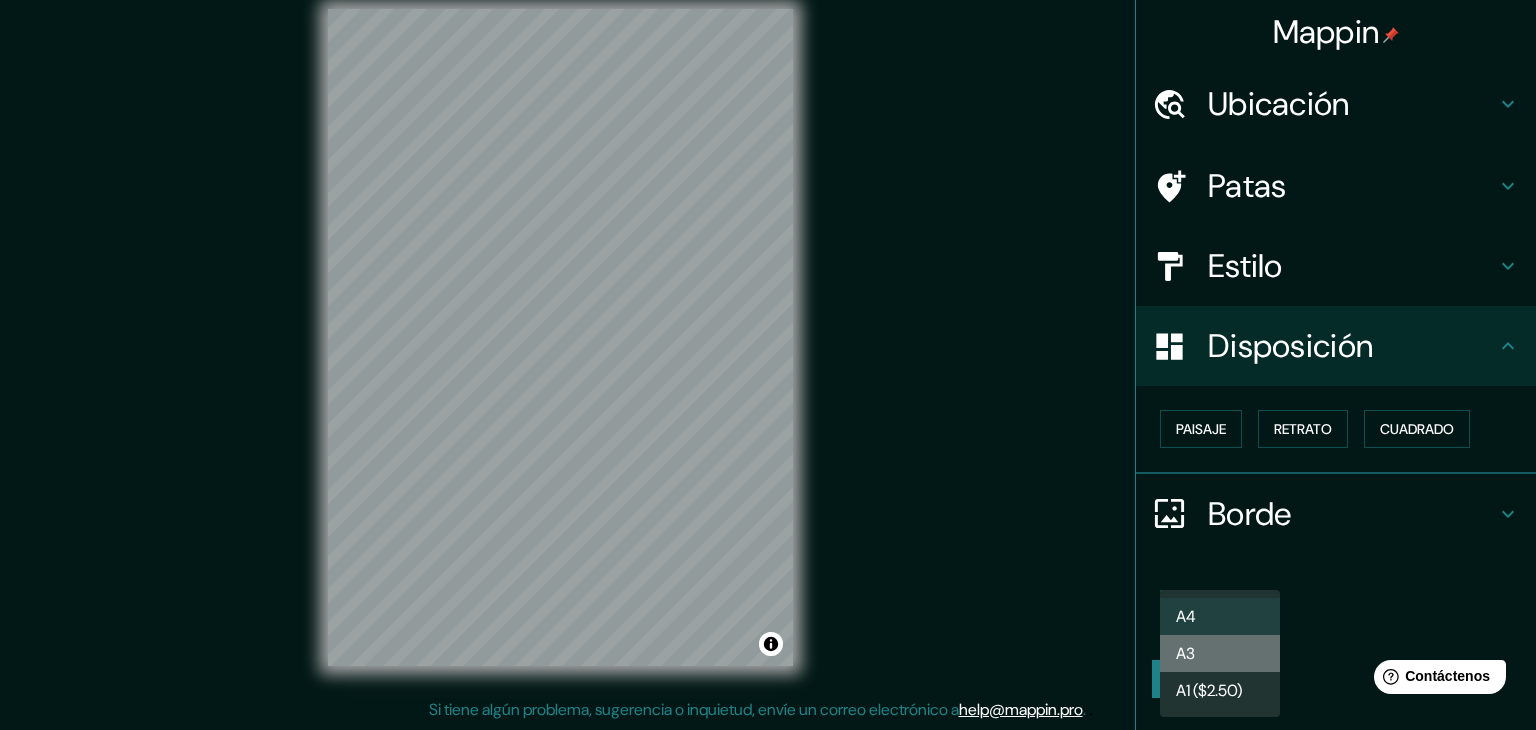 click on "A3" at bounding box center (1220, 653) 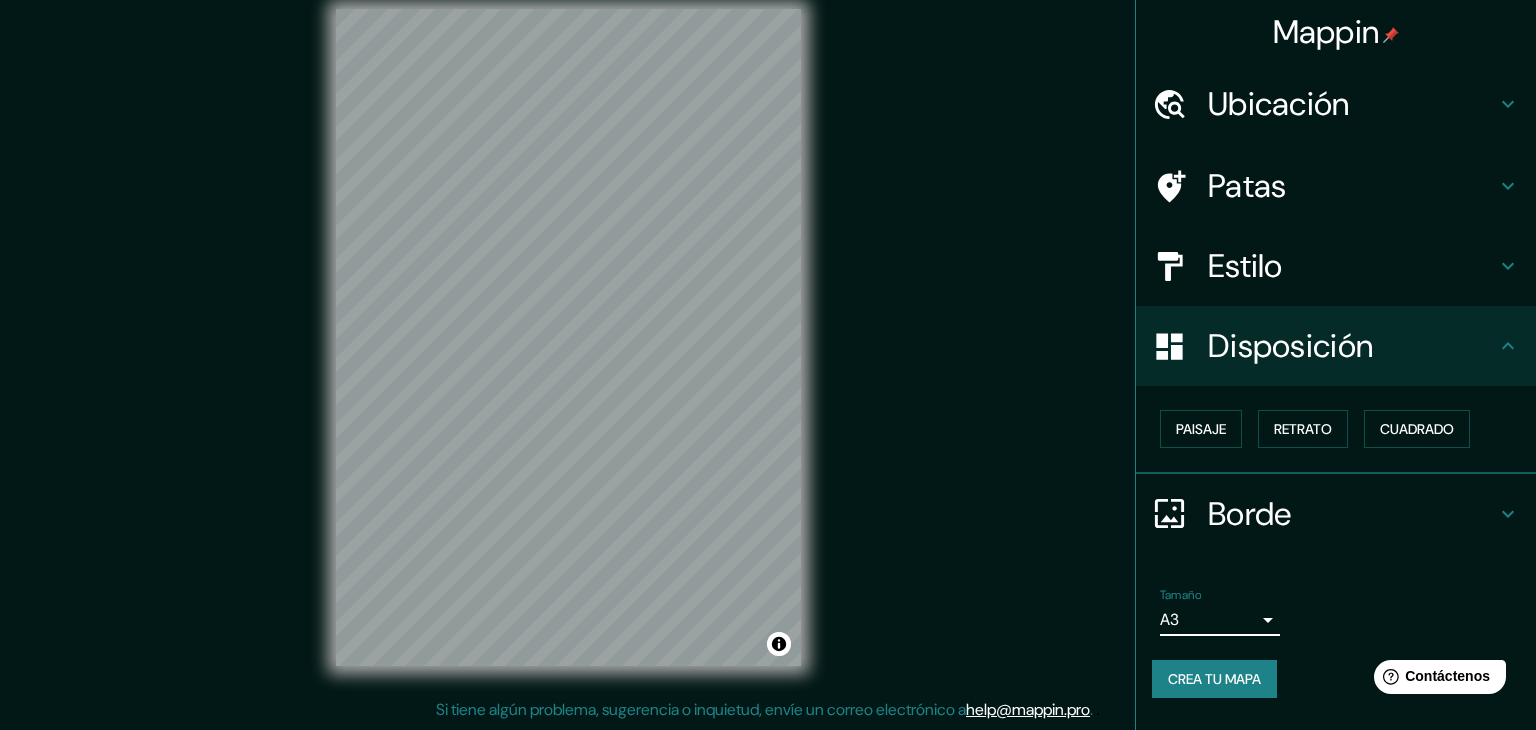 click on "Mappin Ubicación [CITY], [STATE], [COUNTRY] Patas Estilo Disposición Paisaje Retrato Cuadrado Borde Elige un borde.  Consejo  : puedes opacar las capas del marco para crear efectos geniales. Ninguno Simple Transparente Elegante Tamaño A3 a4 Crea tu mapa © Mapbox   © OpenStreetMap   Improve this map Si tiene algún problema, sugerencia o inquietud, envíe un correo electrónico a  help@mappin.pro  .   . . Texto original Valora esta traducción Tu opinión servirá para ayudar a mejorar el Traductor de Google" at bounding box center [768, 342] 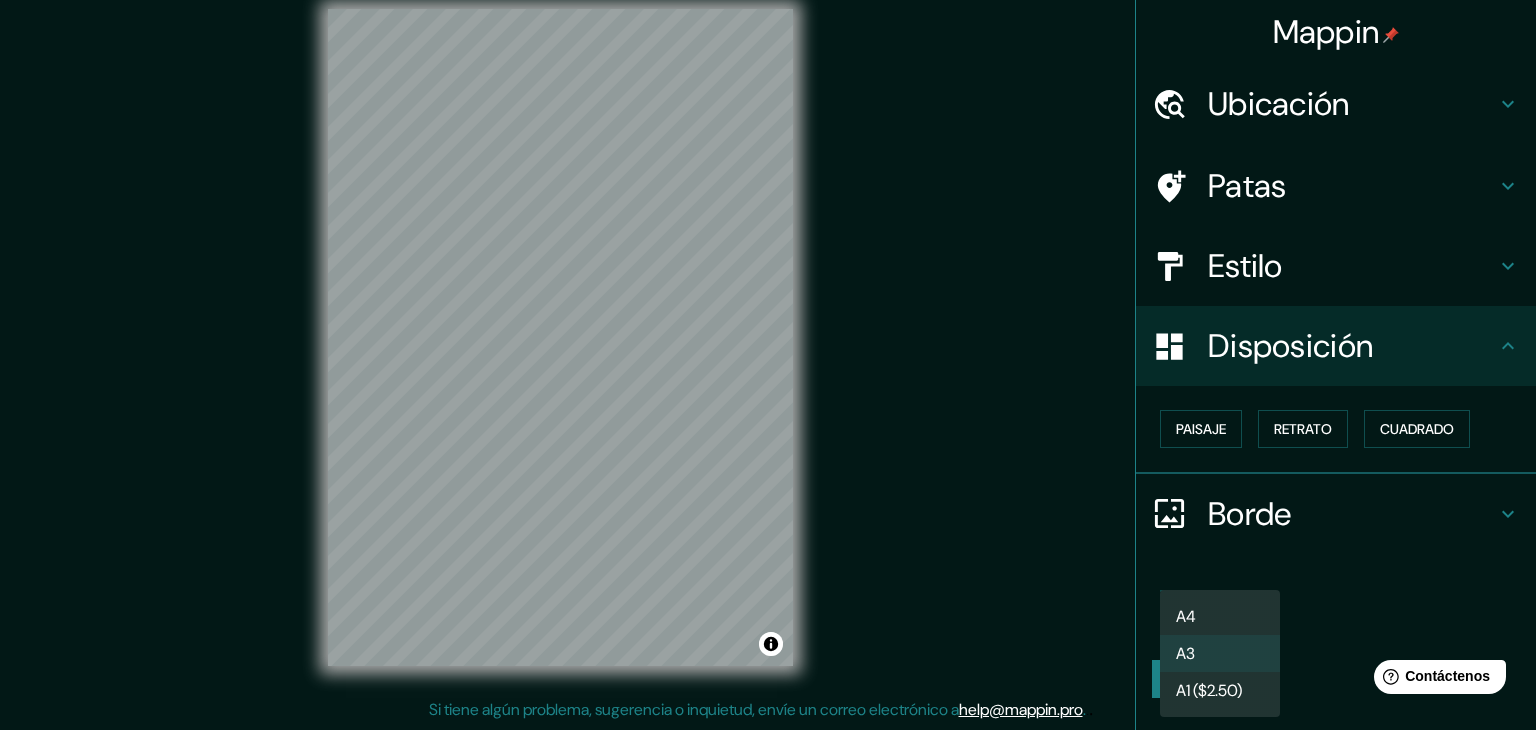 click on "A4" at bounding box center [1220, 616] 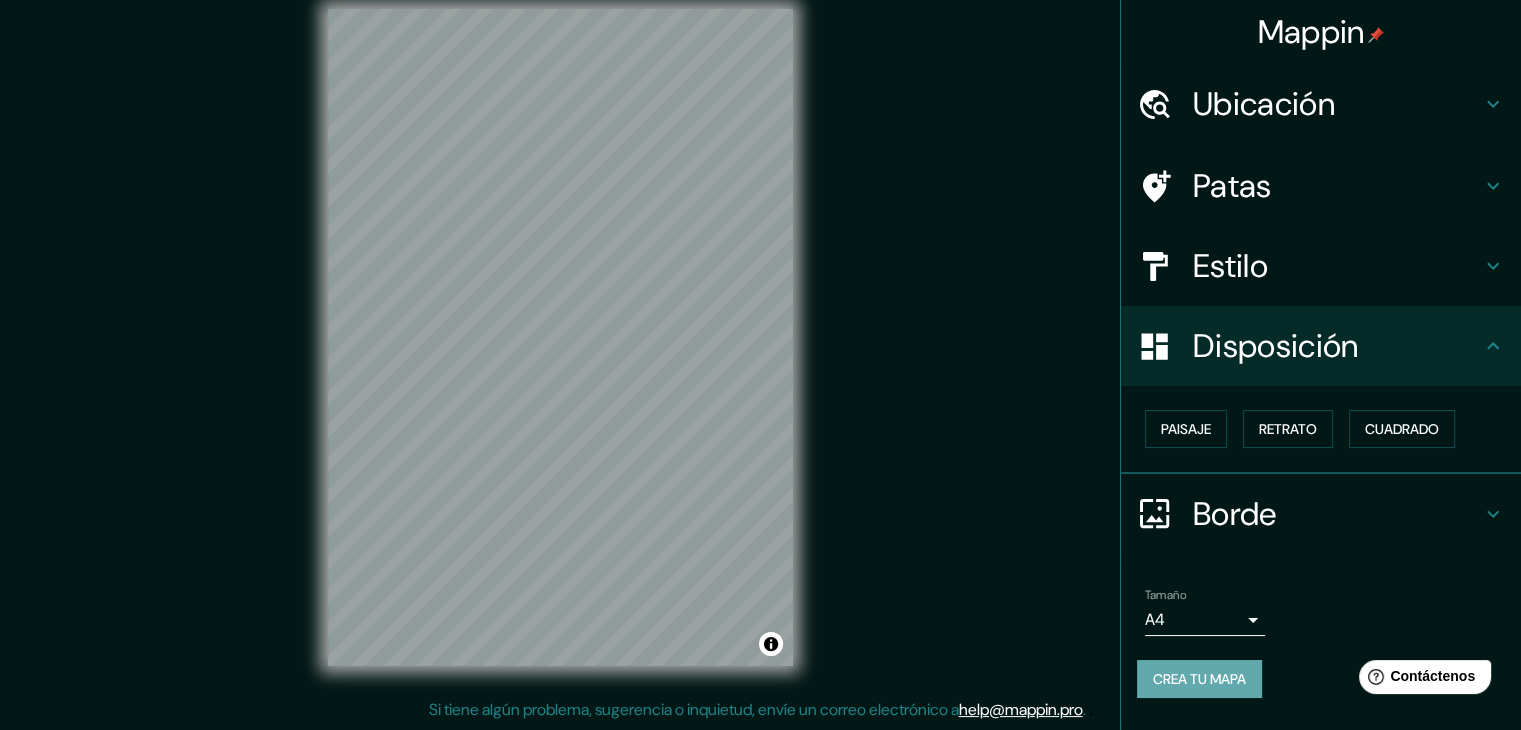 click on "Crea tu mapa" at bounding box center (1199, 679) 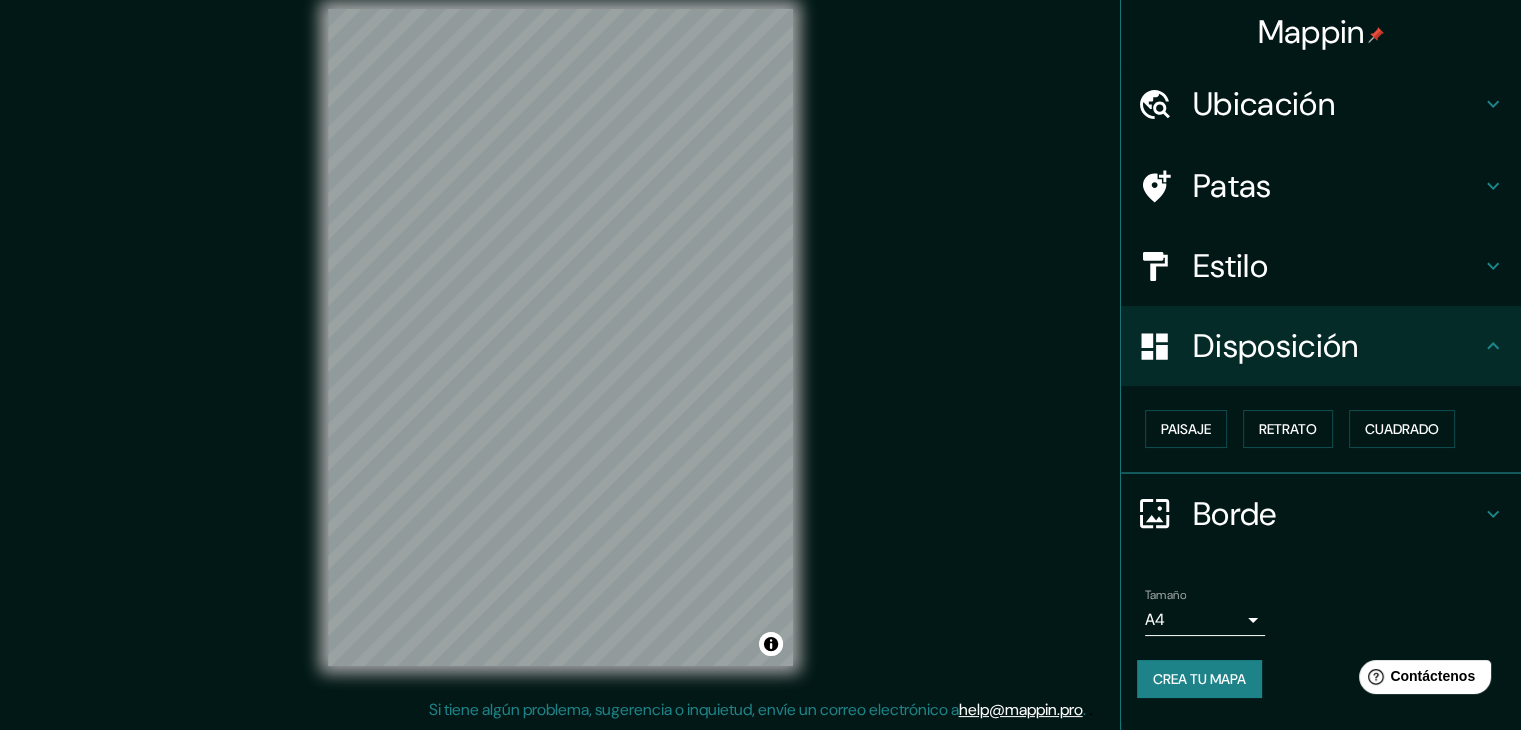 click on "Crea tu mapa" at bounding box center [1199, 679] 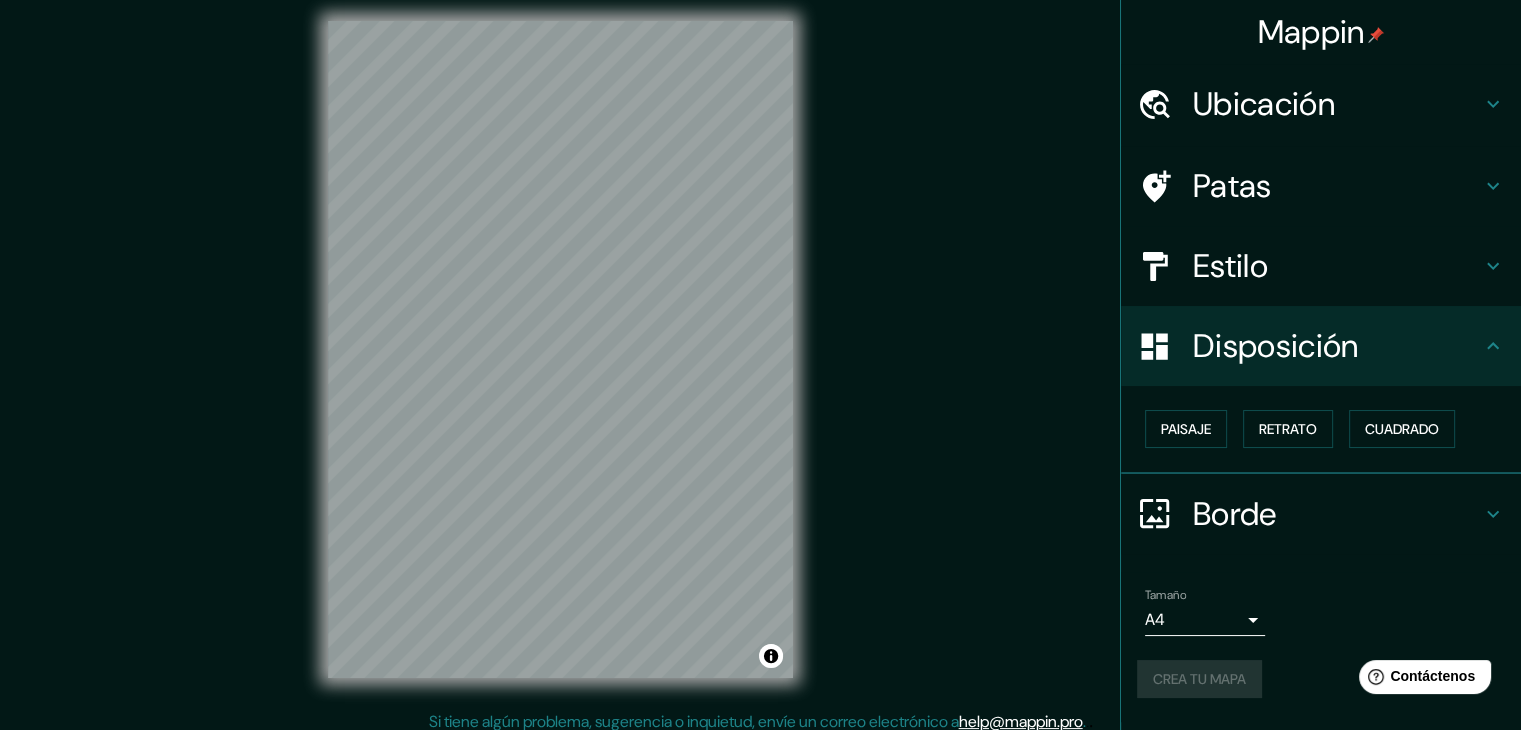 scroll, scrollTop: 23, scrollLeft: 0, axis: vertical 